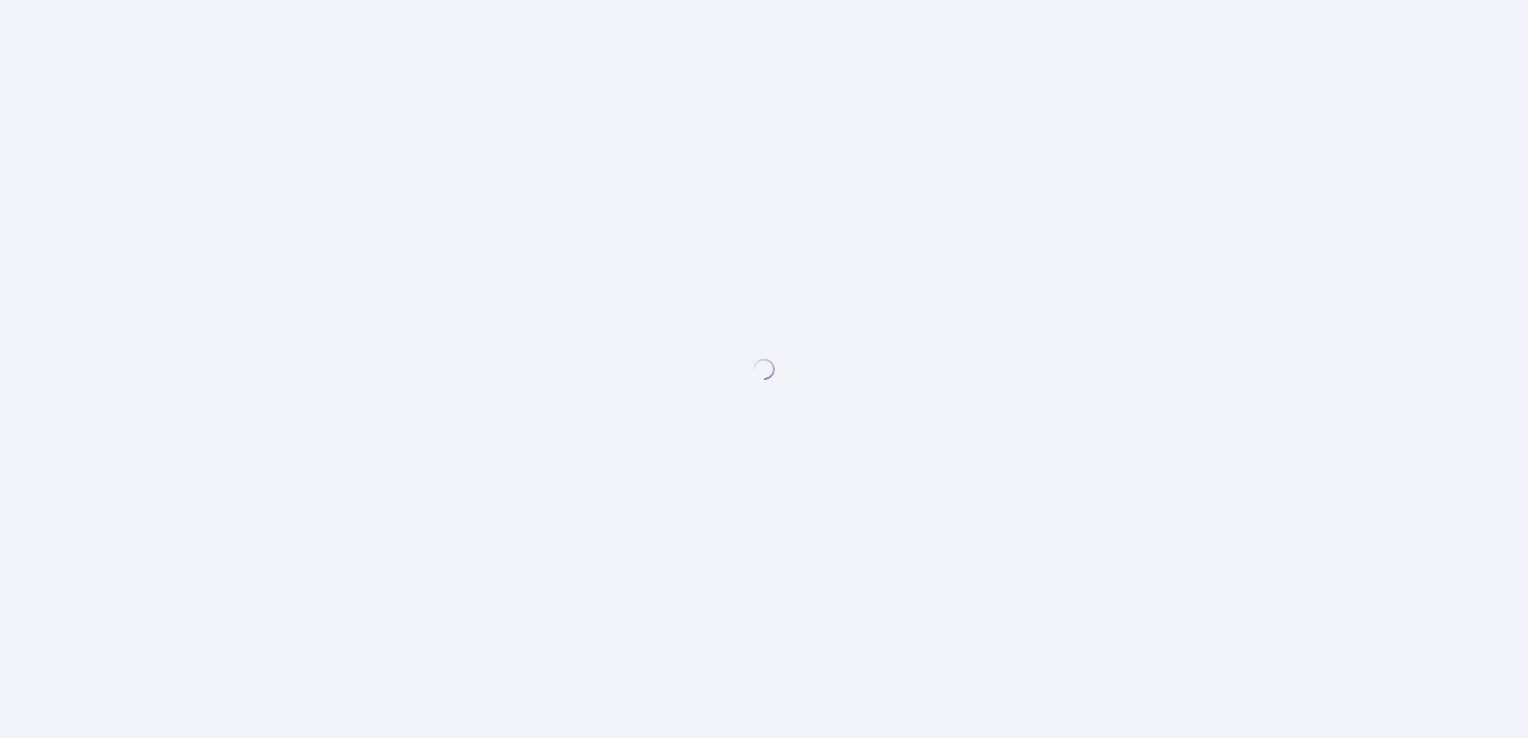 scroll, scrollTop: 0, scrollLeft: 0, axis: both 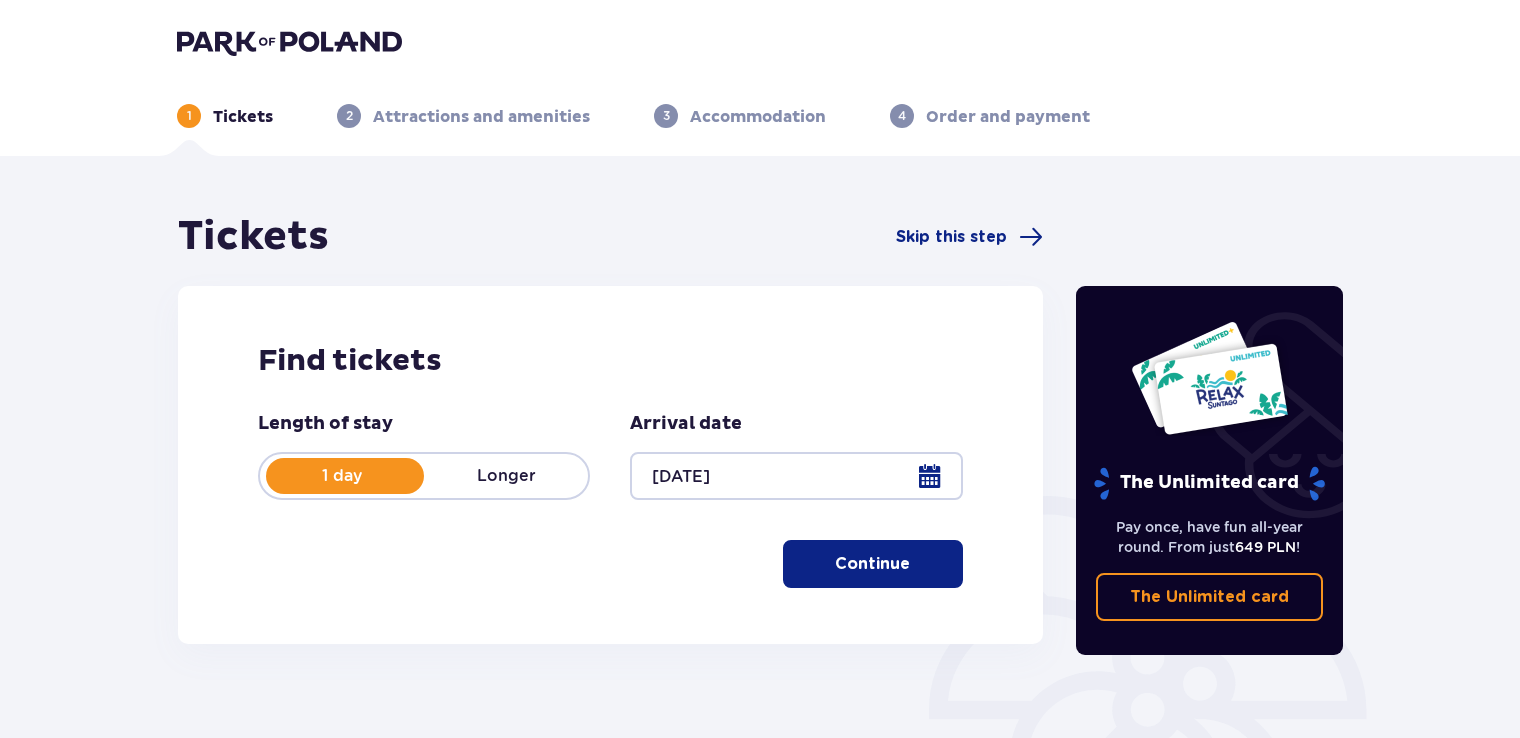 click on "Continue" at bounding box center [872, 564] 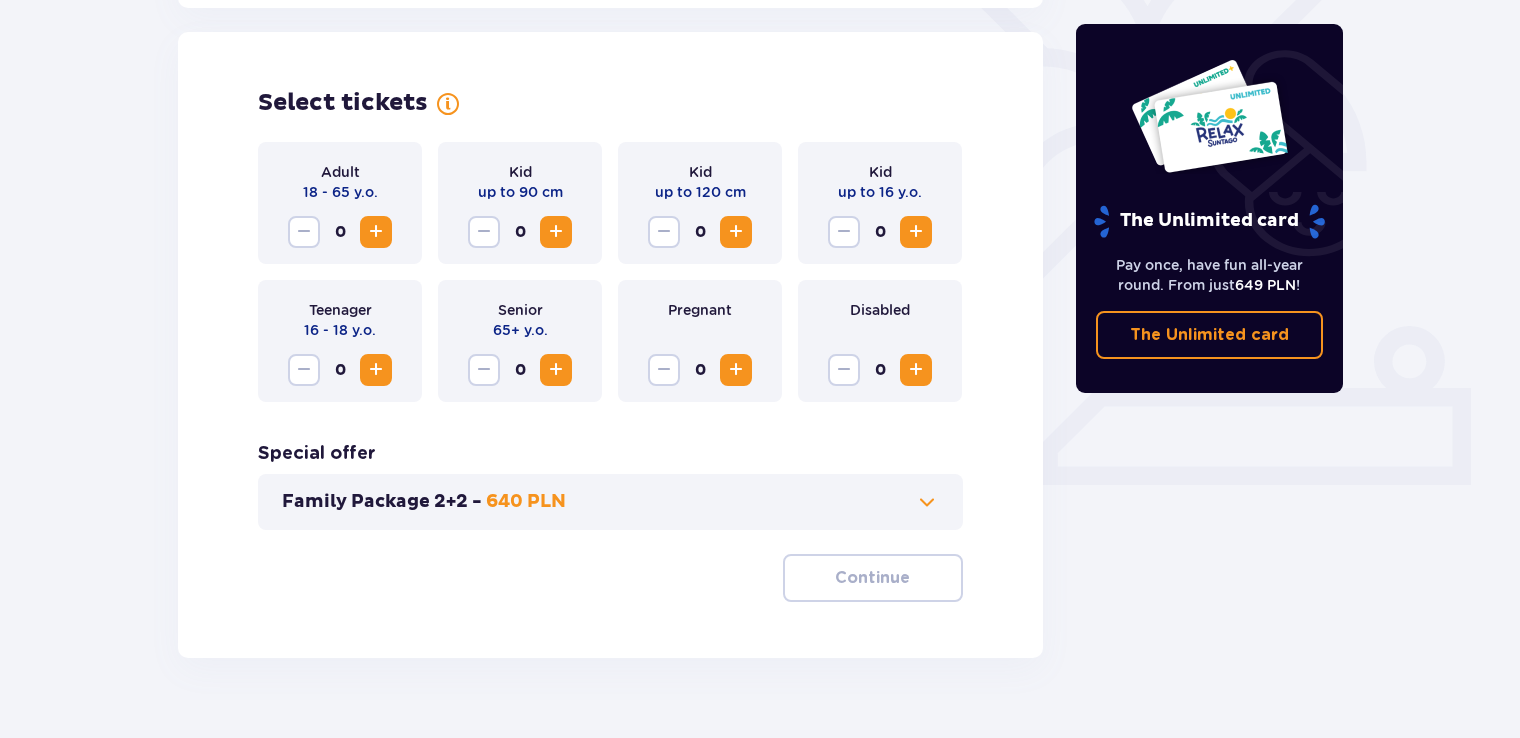 scroll, scrollTop: 556, scrollLeft: 0, axis: vertical 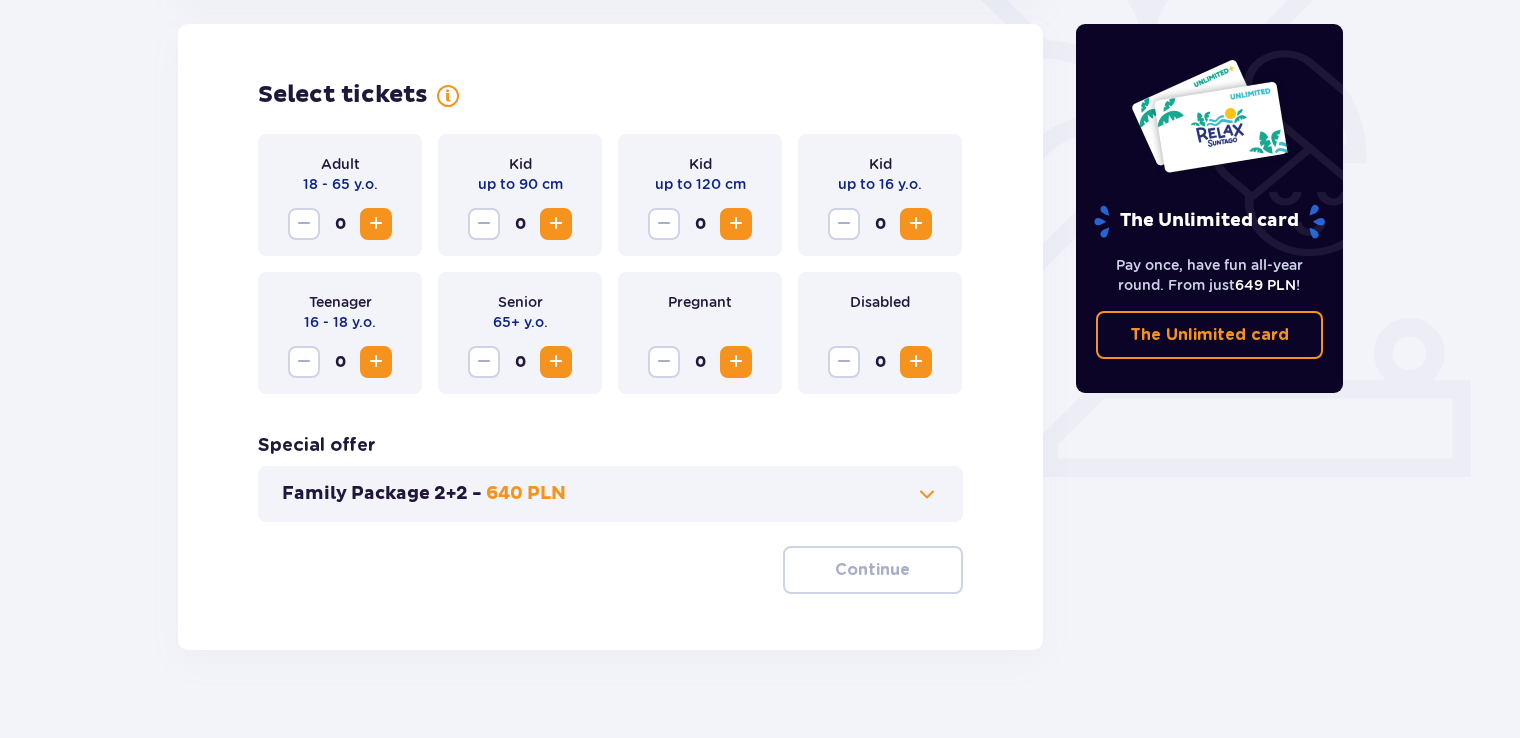 click at bounding box center (376, 224) 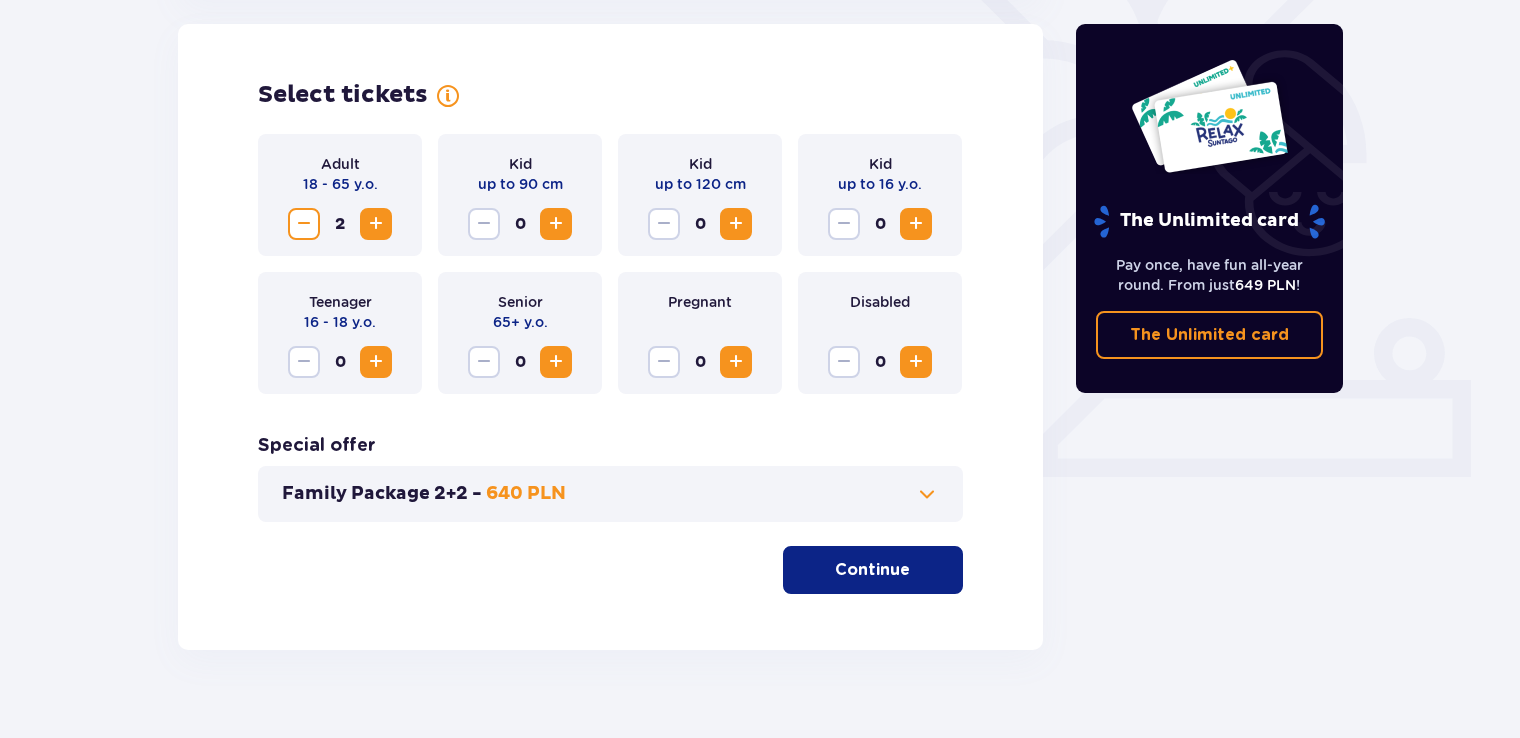 click at bounding box center (916, 224) 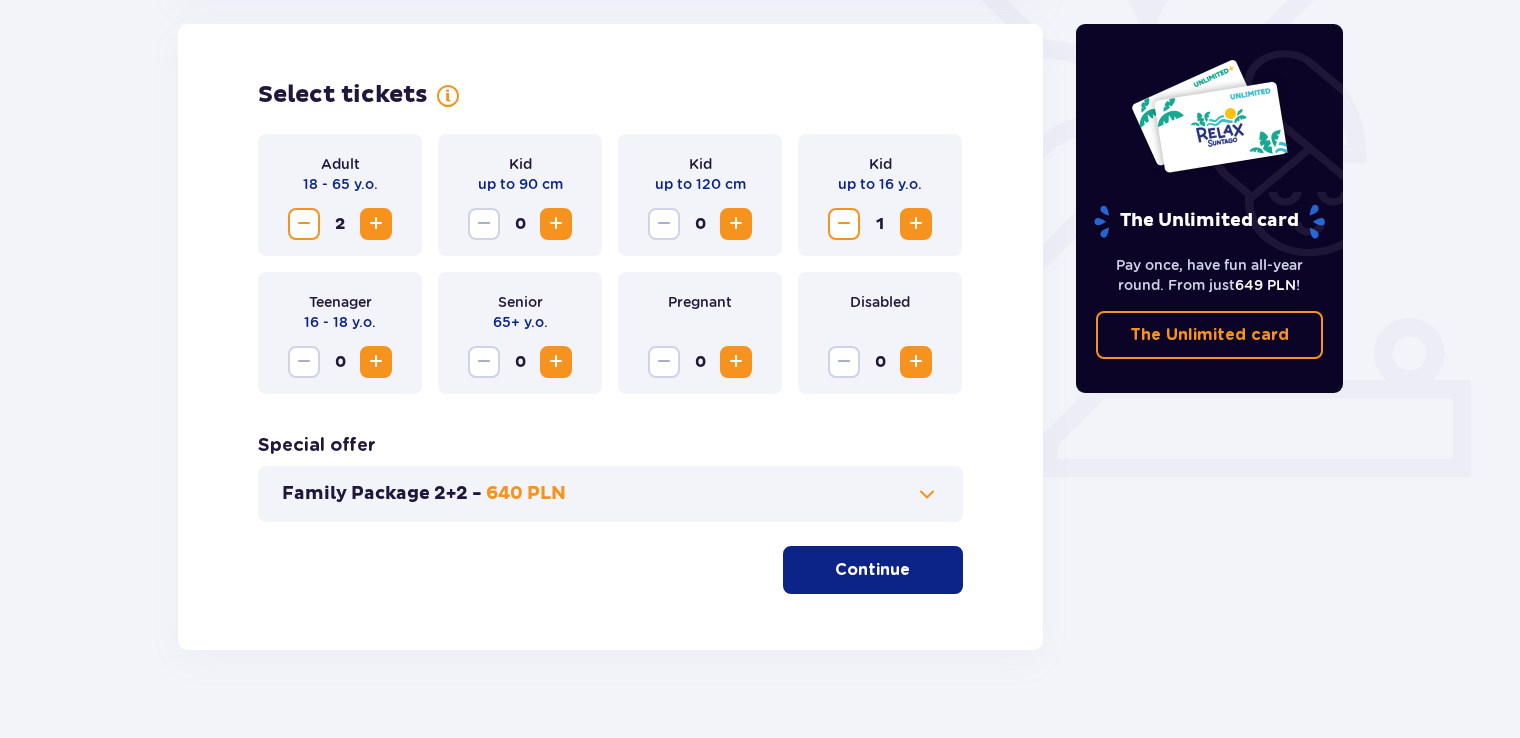 click at bounding box center [916, 224] 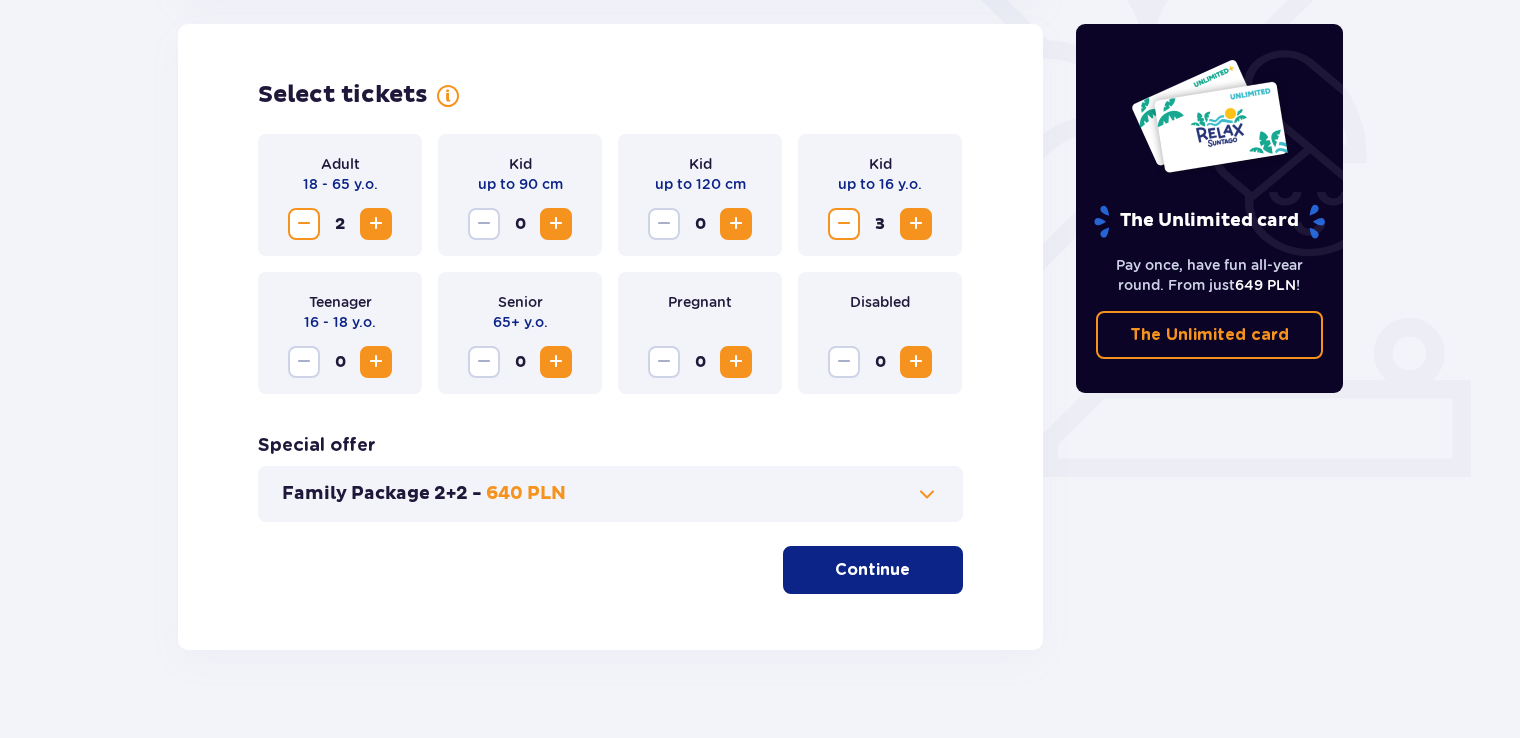 click on "Continue" at bounding box center (873, 570) 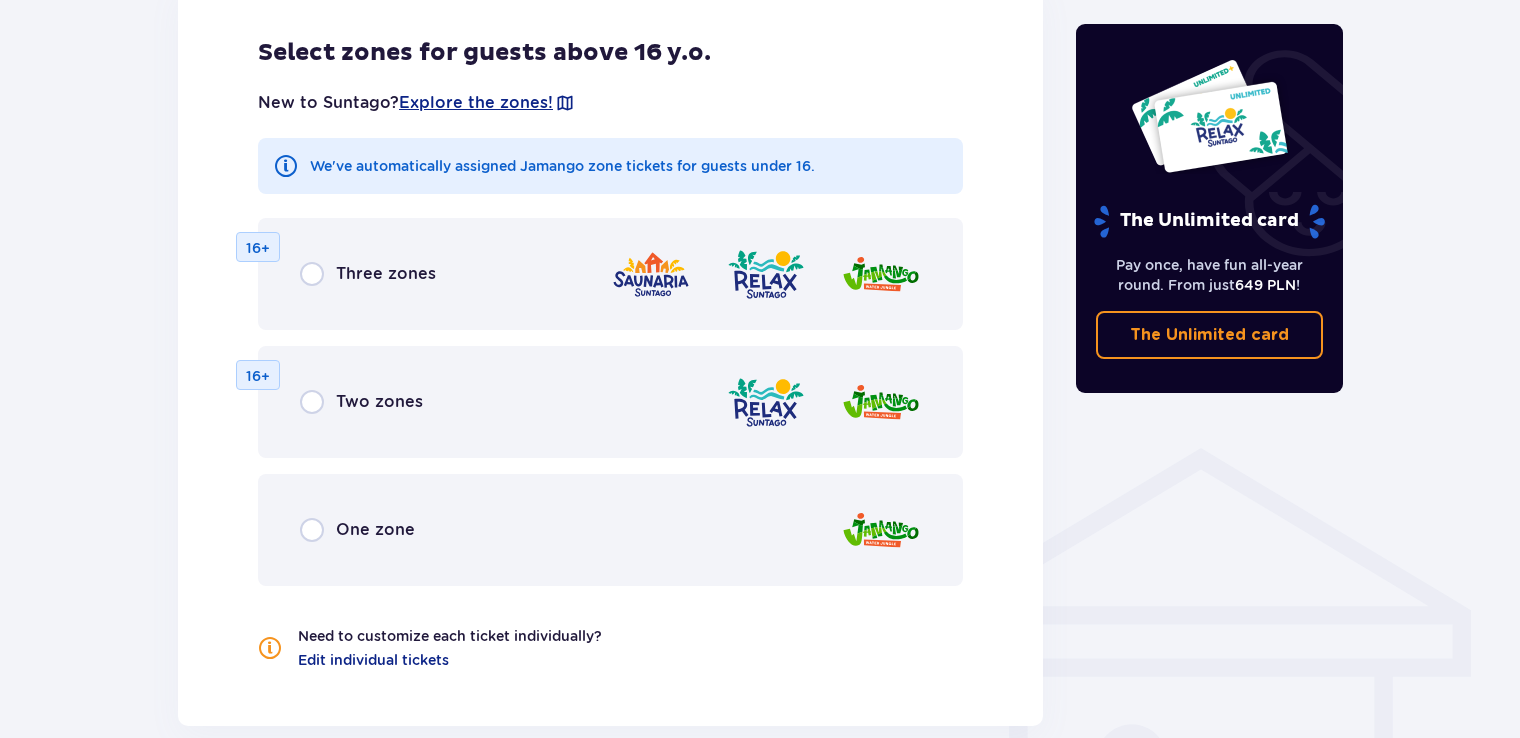 scroll, scrollTop: 1210, scrollLeft: 0, axis: vertical 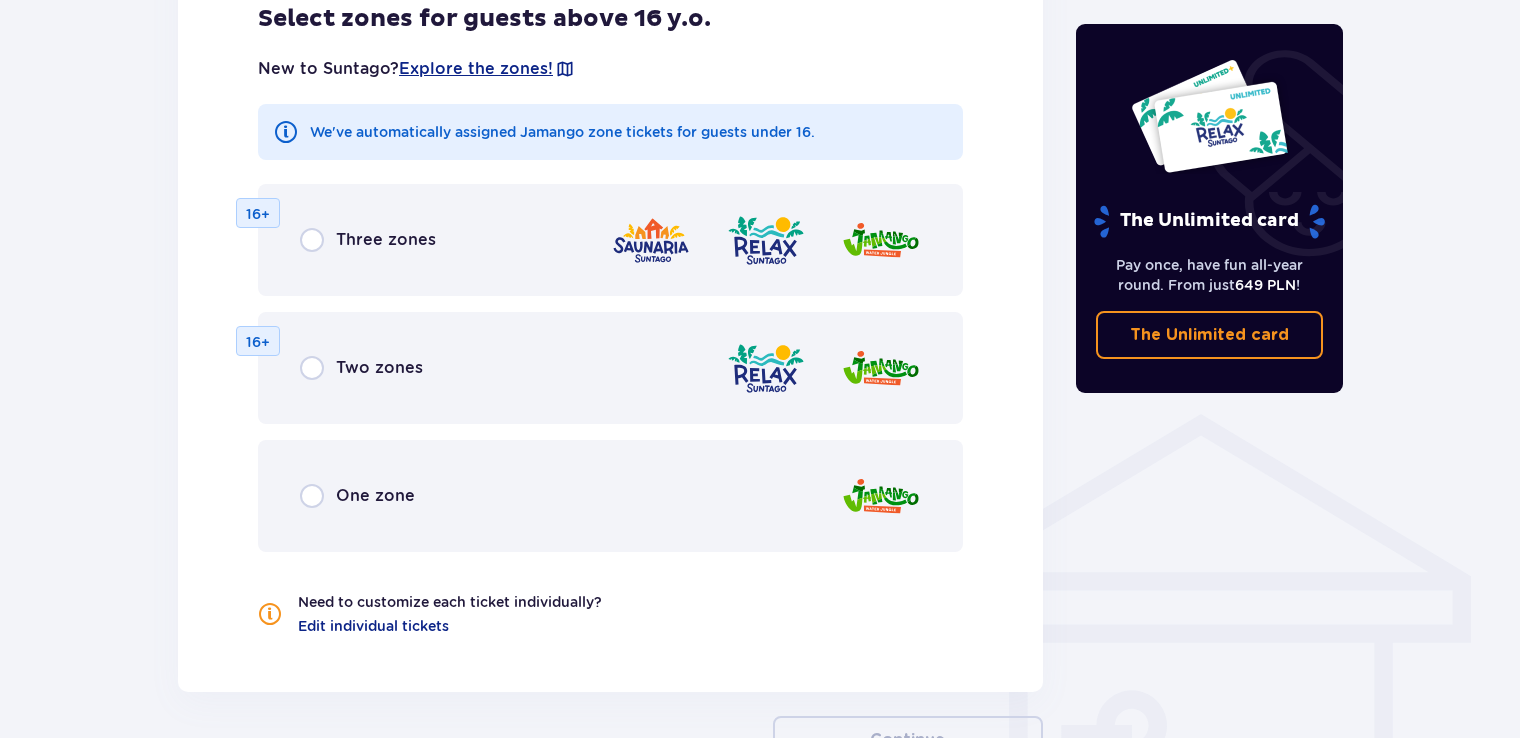 click on "Two zones 16+" at bounding box center (610, 368) 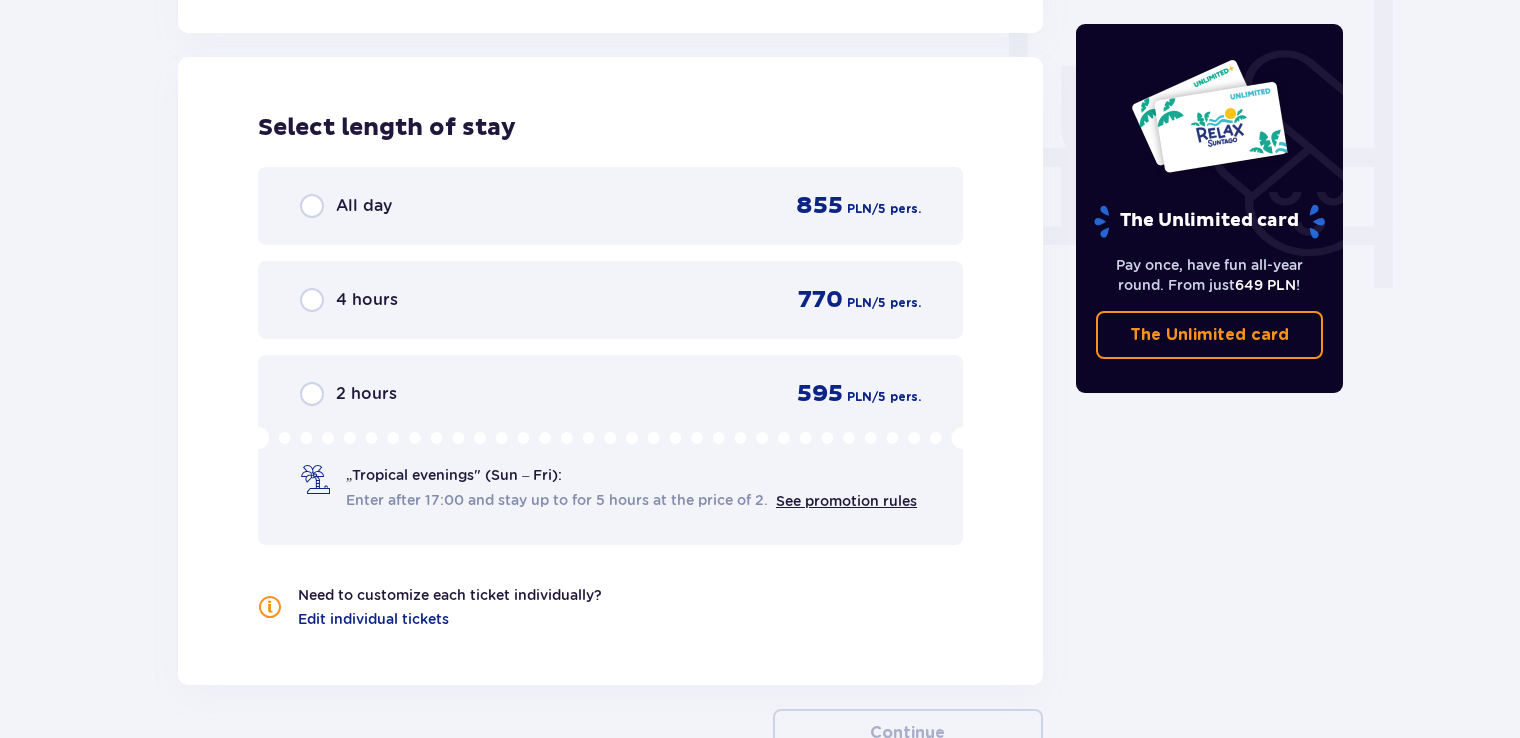scroll, scrollTop: 1878, scrollLeft: 0, axis: vertical 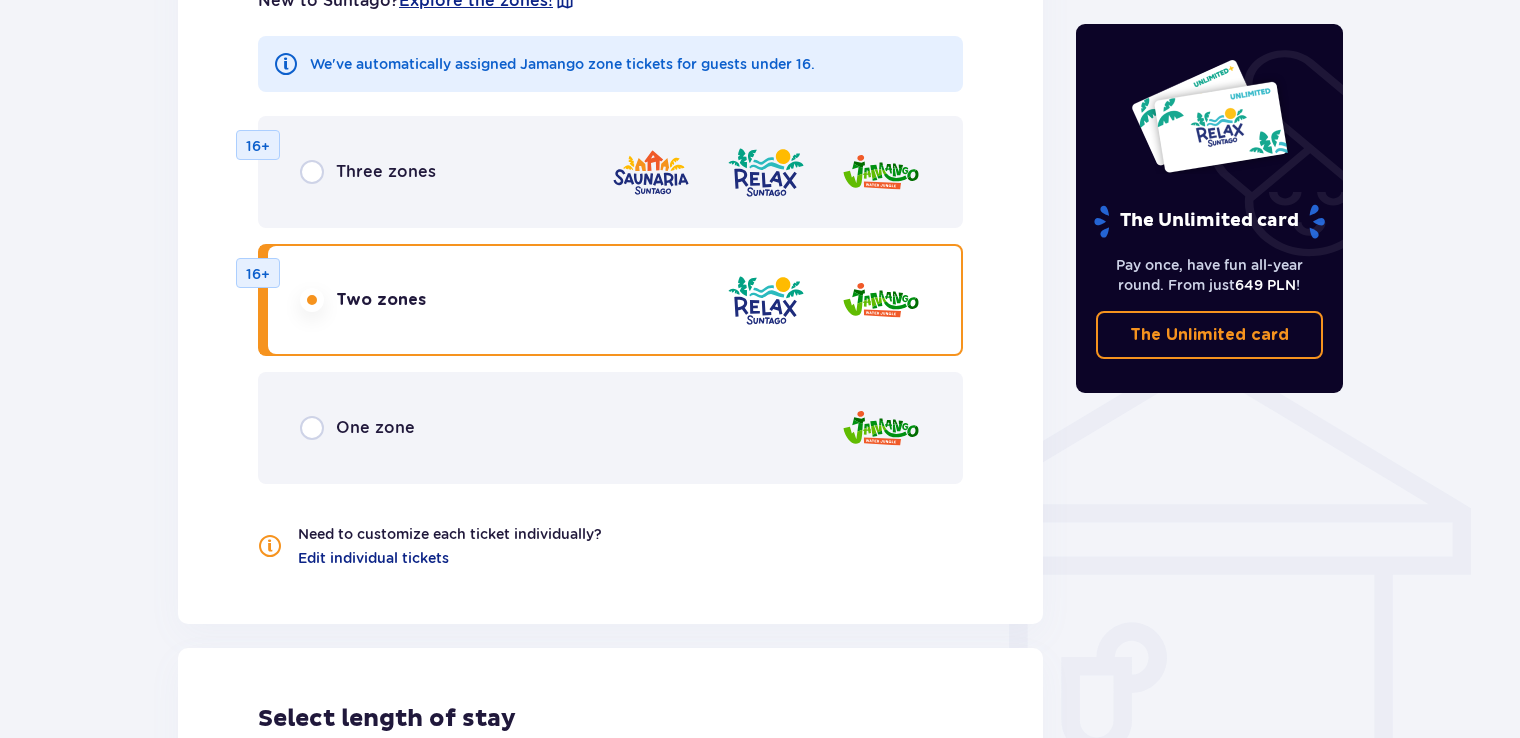 click on "Three zones 16+" at bounding box center [610, 172] 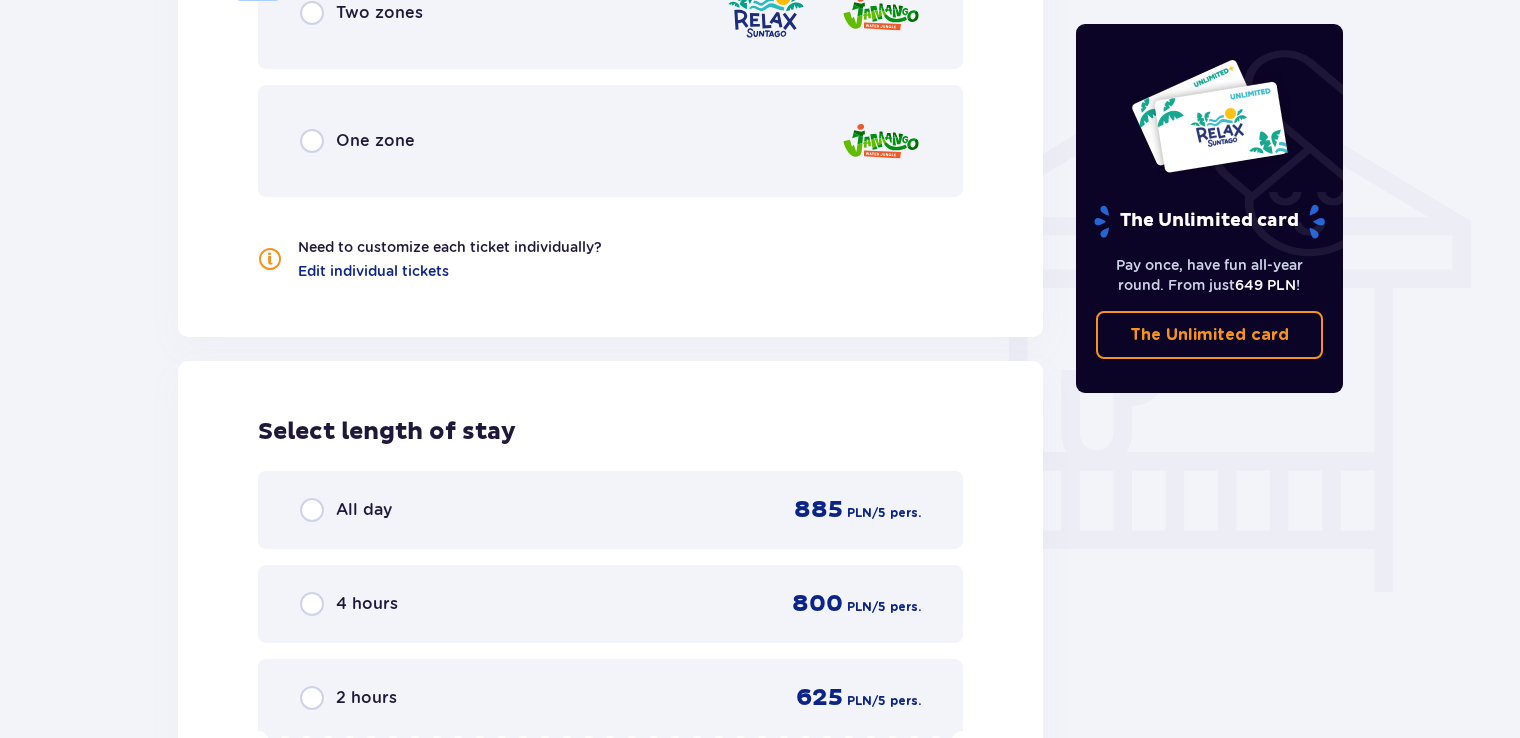 scroll, scrollTop: 1405, scrollLeft: 0, axis: vertical 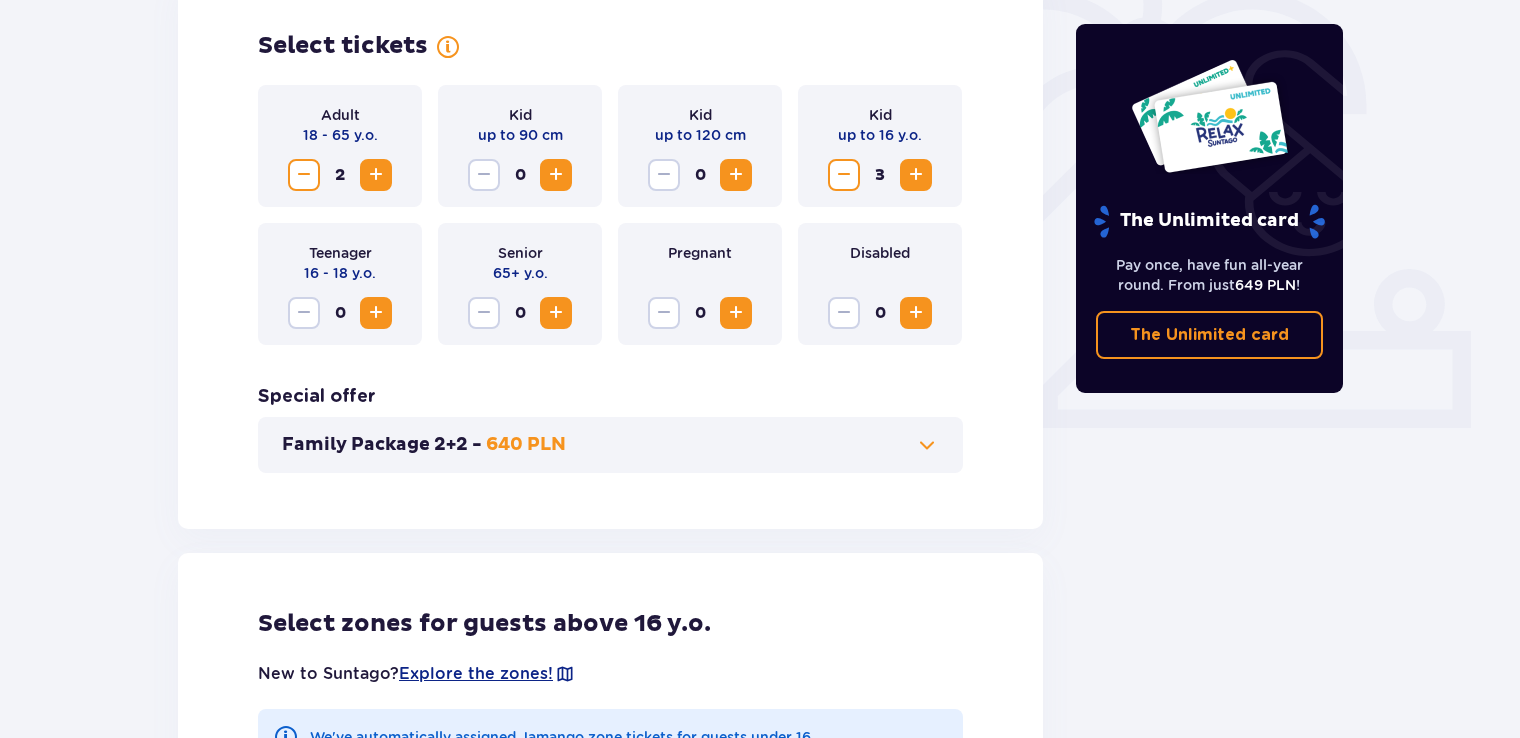 click at bounding box center [927, 445] 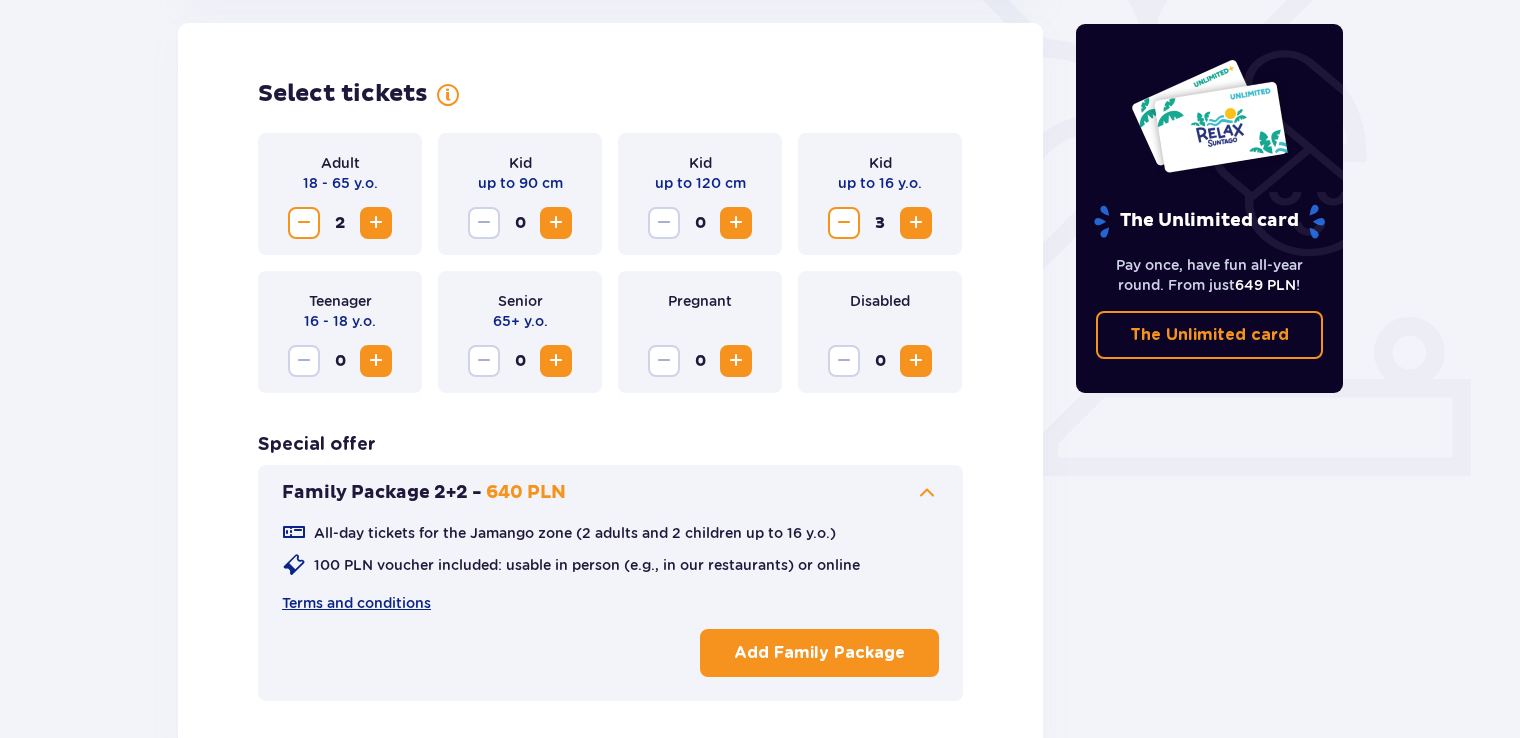 scroll, scrollTop: 556, scrollLeft: 0, axis: vertical 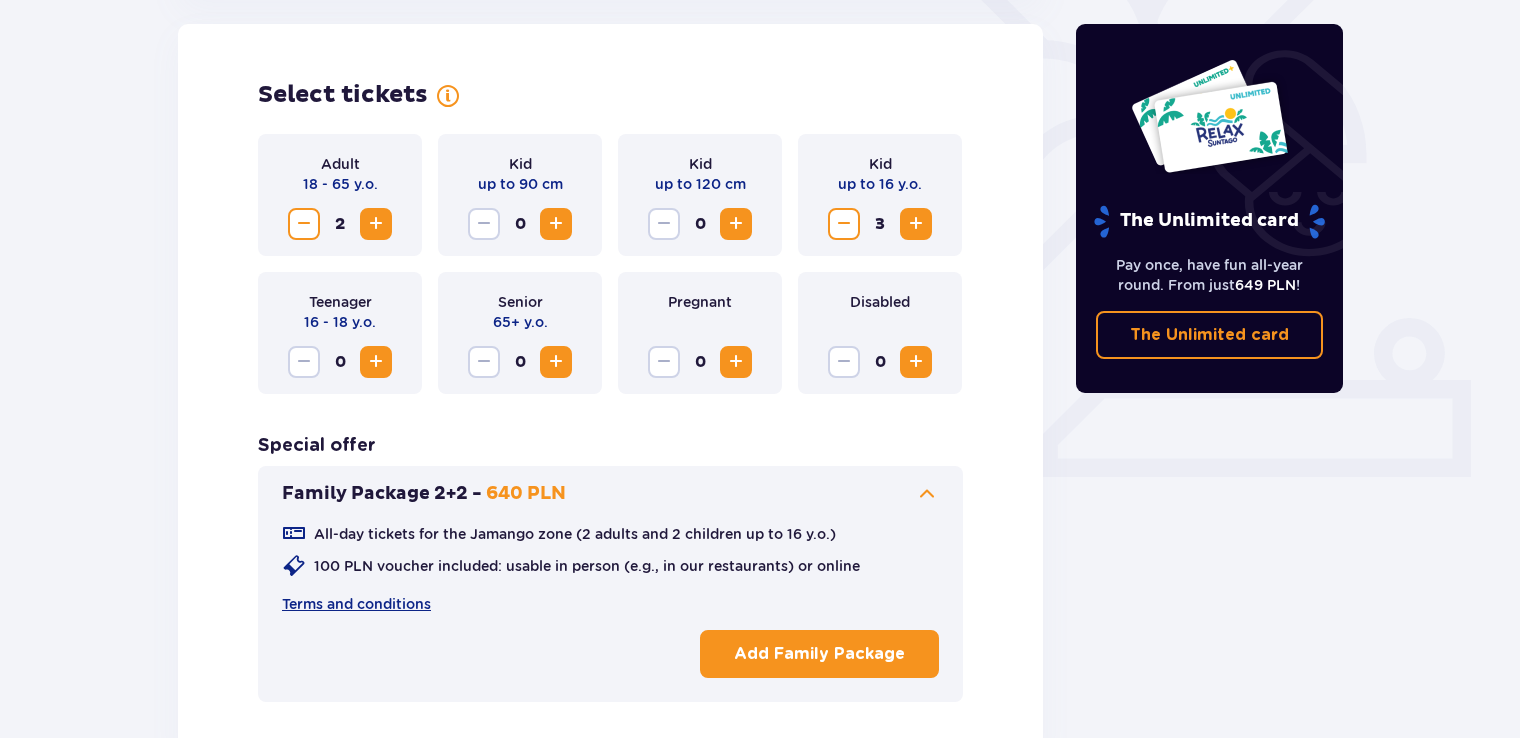 click at bounding box center [927, 494] 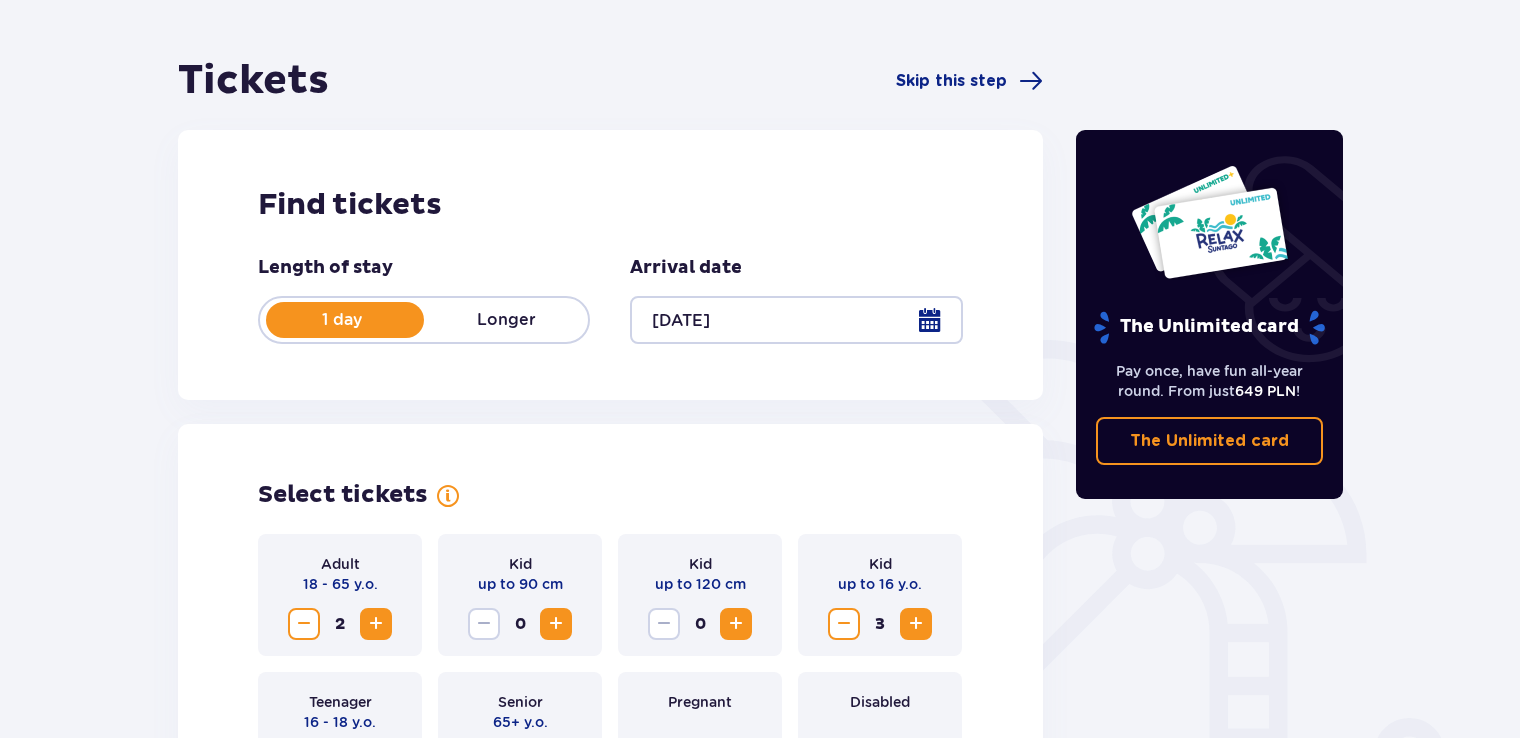 scroll, scrollTop: 0, scrollLeft: 0, axis: both 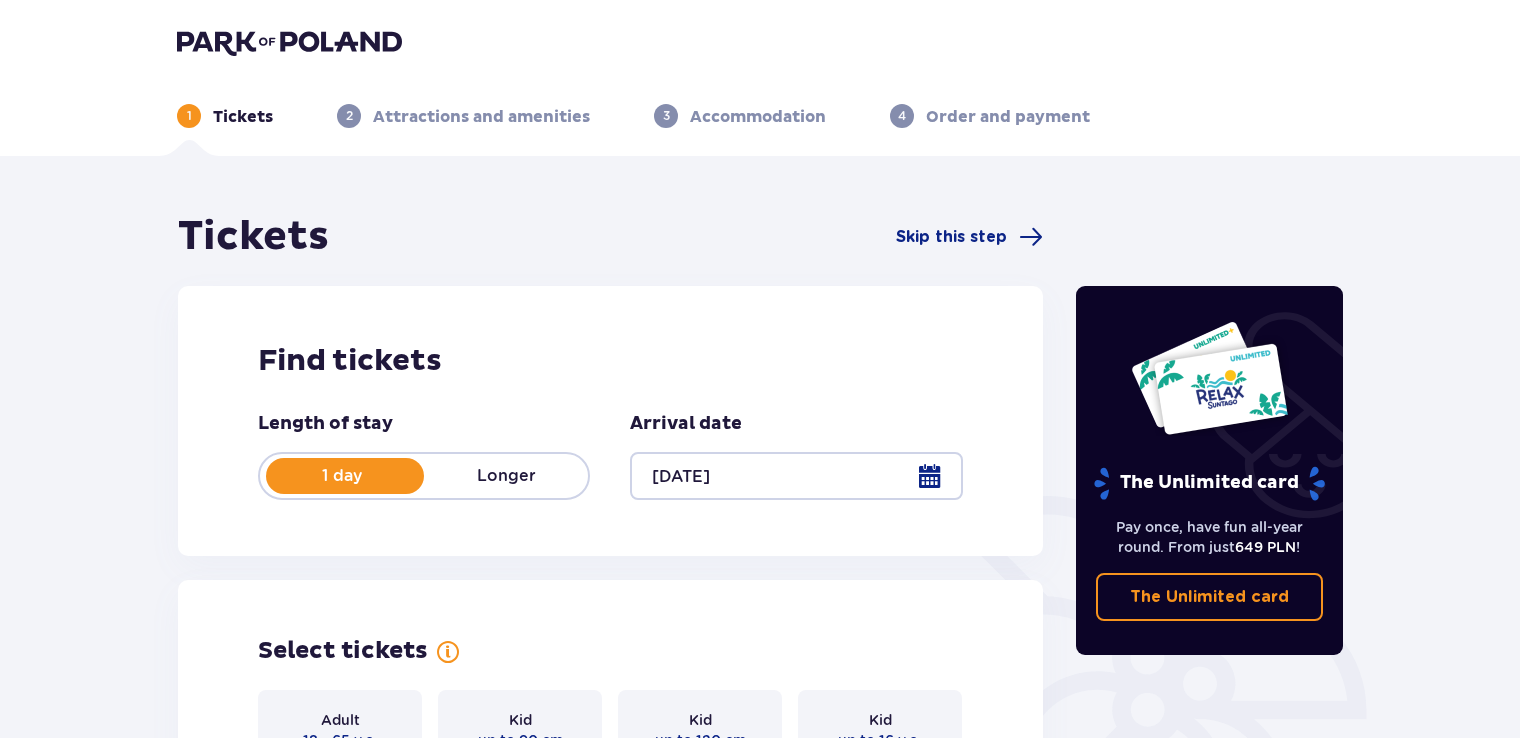 click at bounding box center (289, 42) 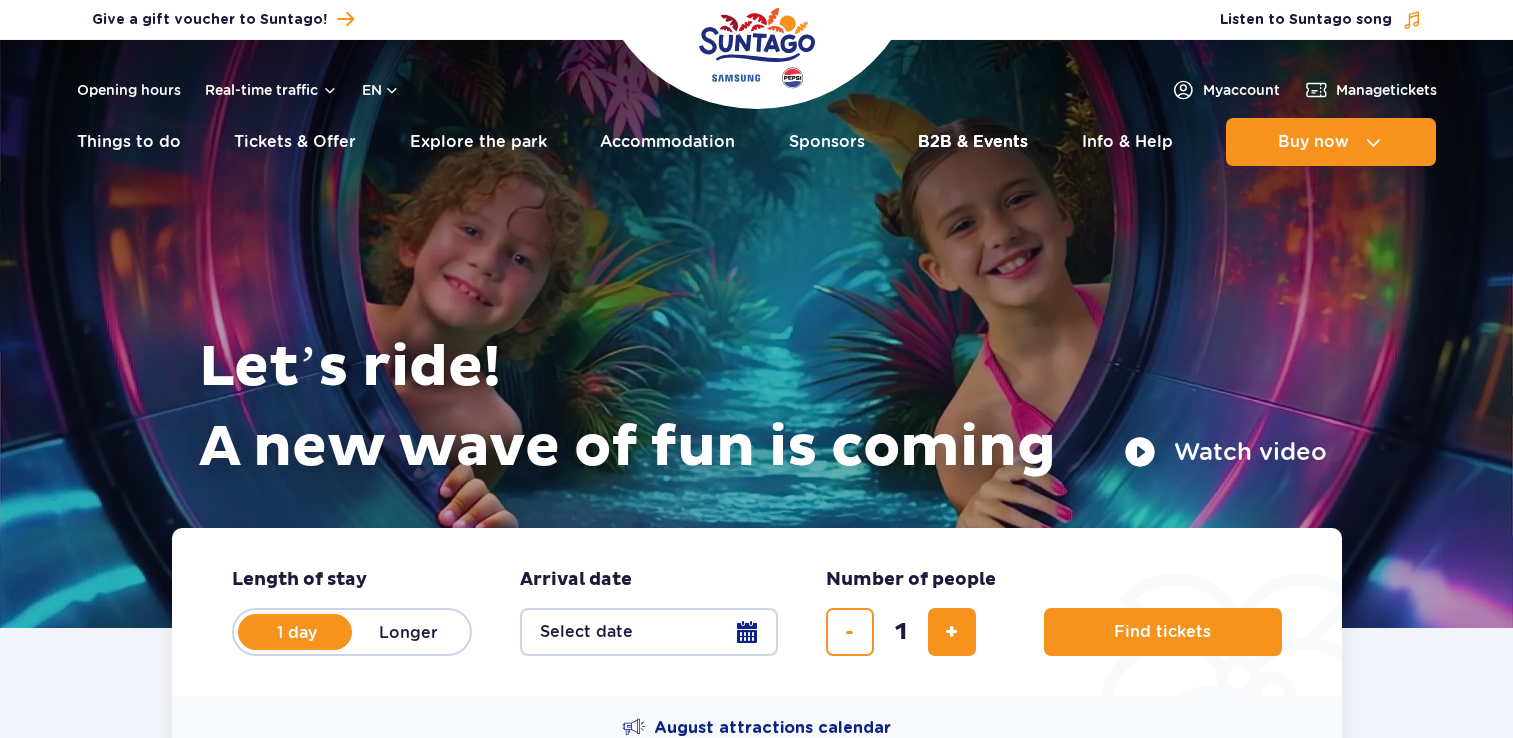 scroll, scrollTop: 0, scrollLeft: 0, axis: both 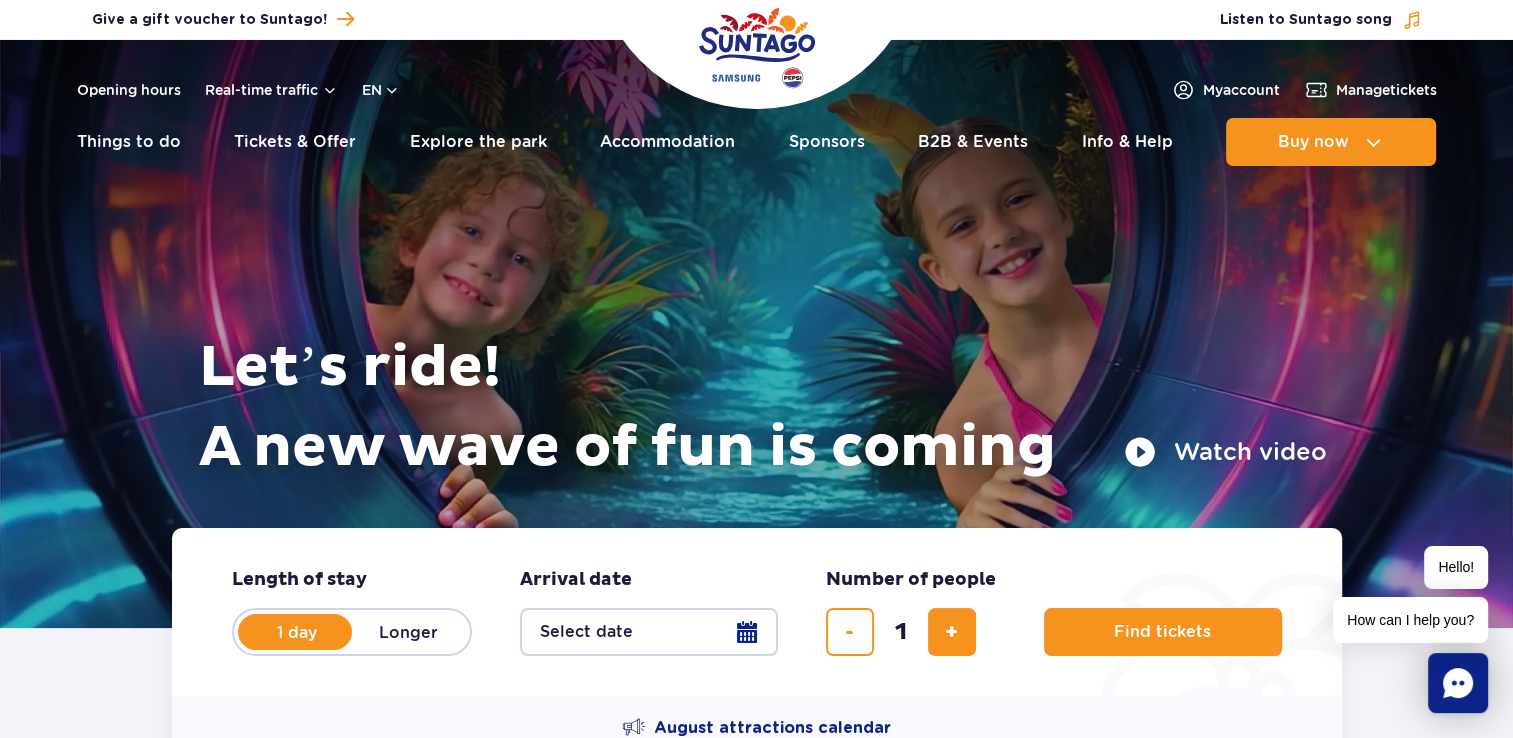 click on "Watch video" at bounding box center (1225, 452) 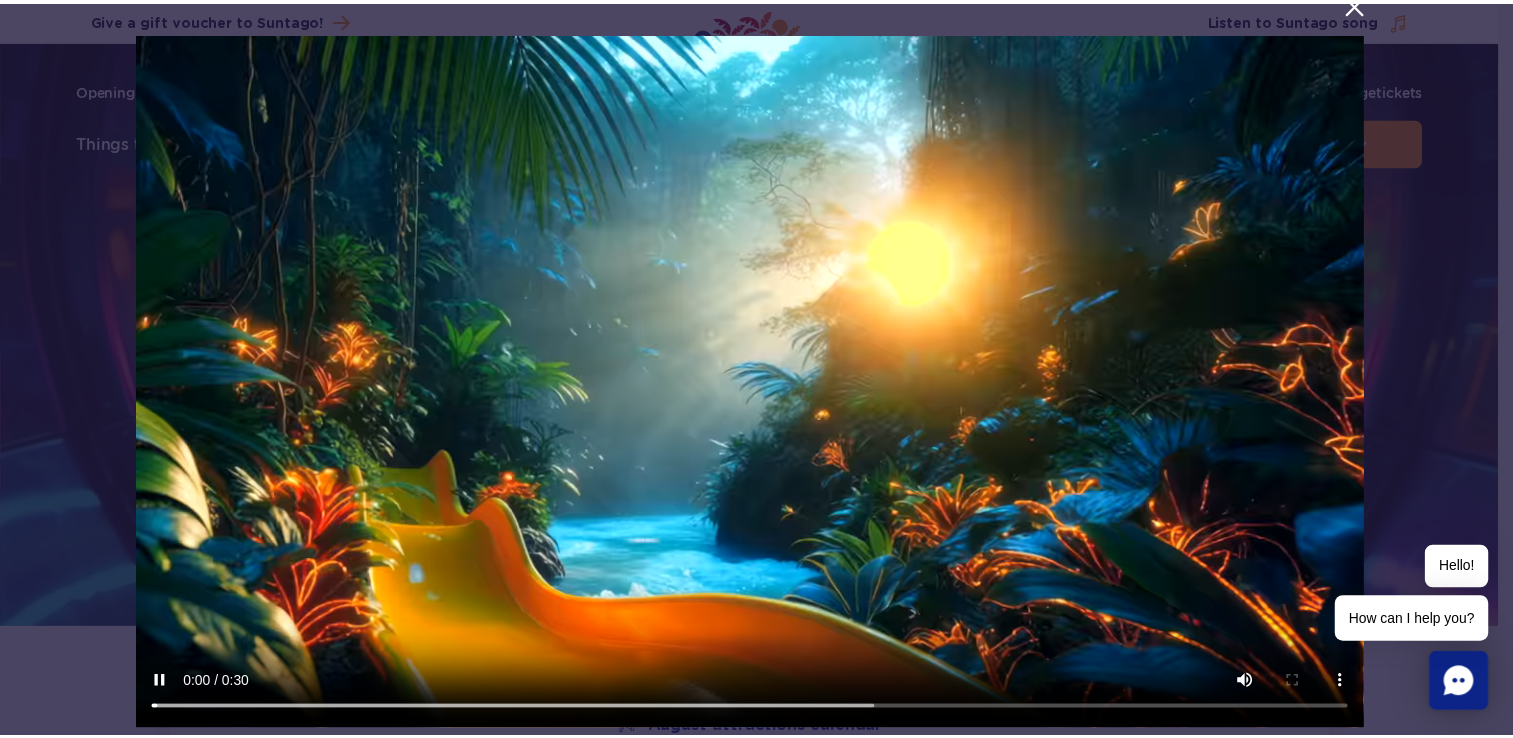scroll, scrollTop: 100, scrollLeft: 0, axis: vertical 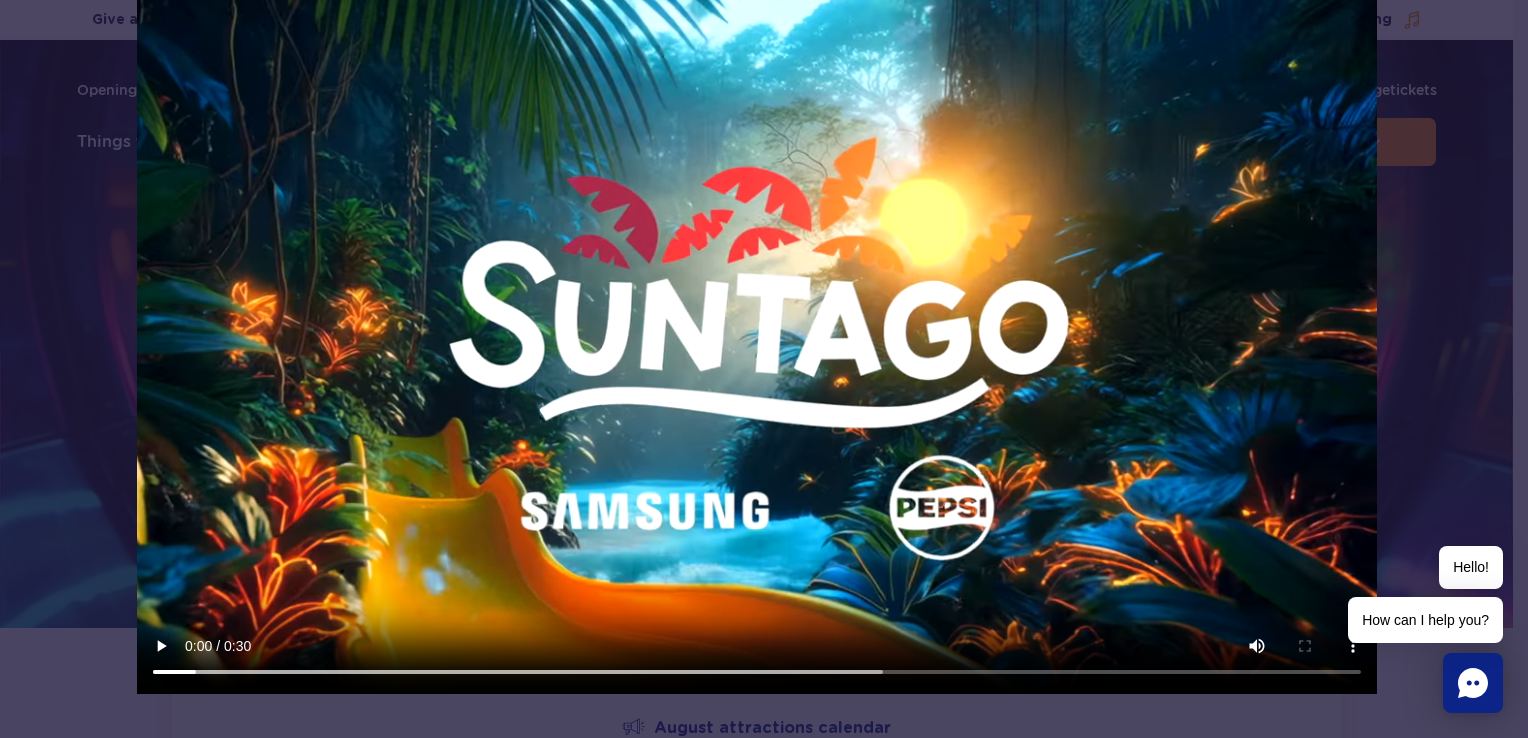 click at bounding box center (756, 332) 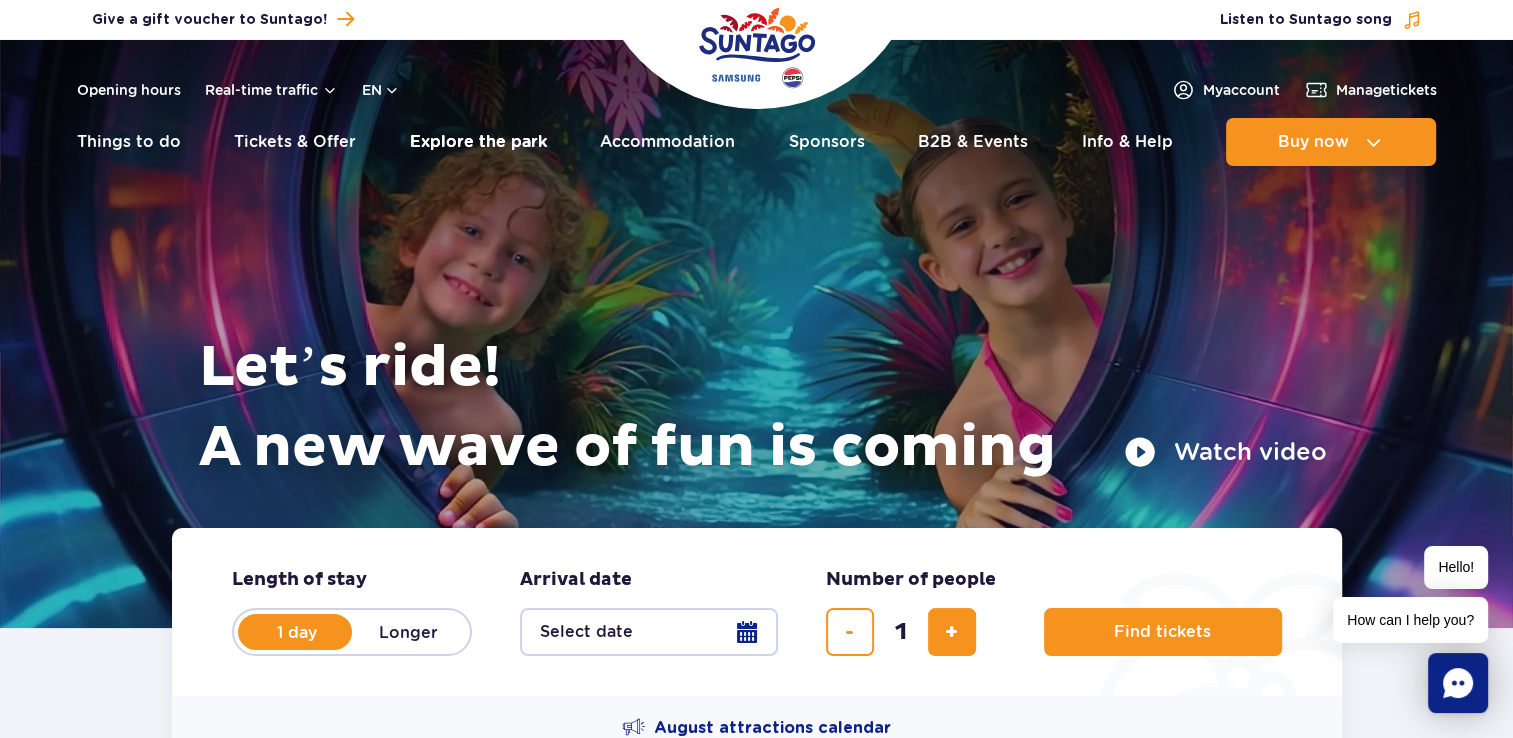 click on "Explore the park" at bounding box center (478, 142) 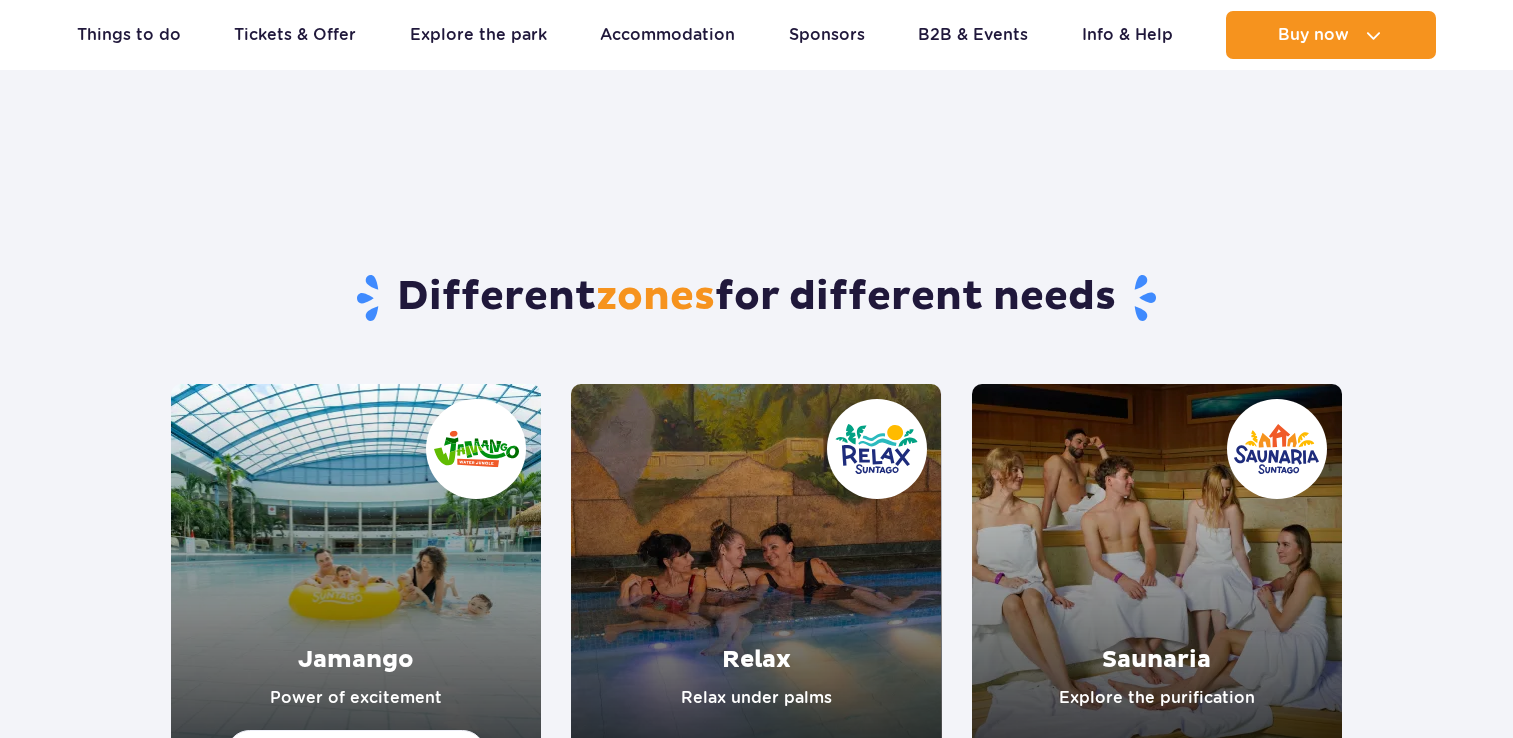 scroll, scrollTop: 200, scrollLeft: 0, axis: vertical 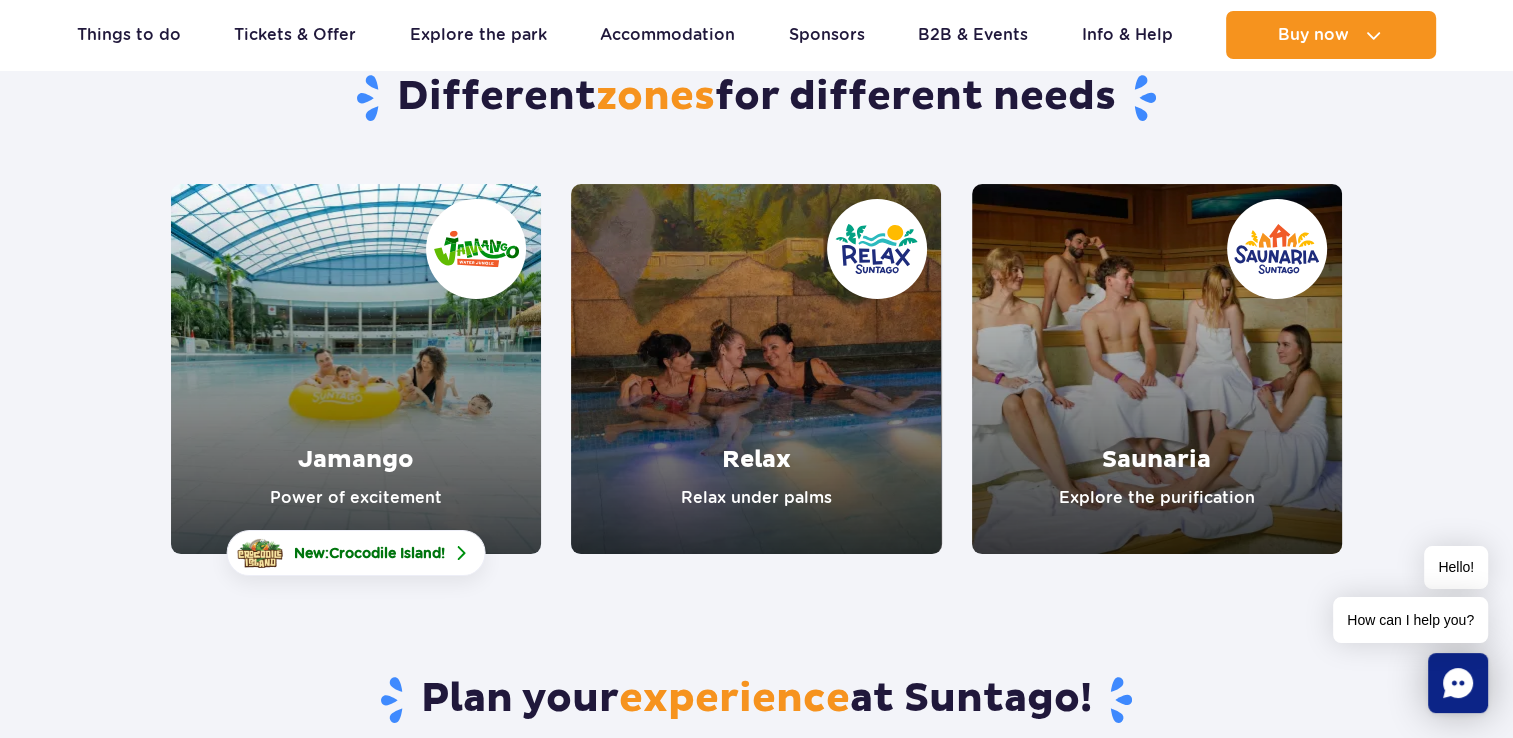 click at bounding box center (356, 369) 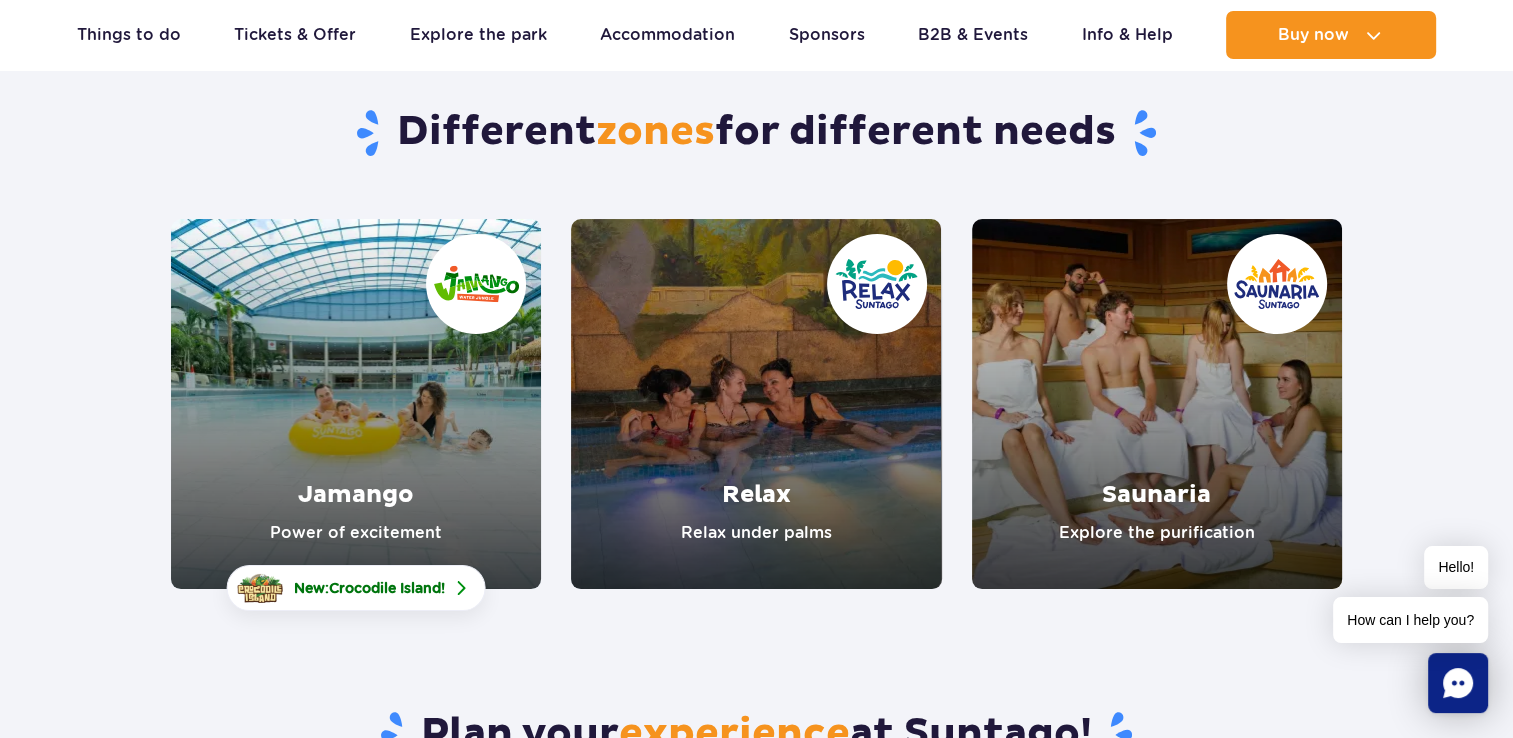 scroll, scrollTop: 100, scrollLeft: 0, axis: vertical 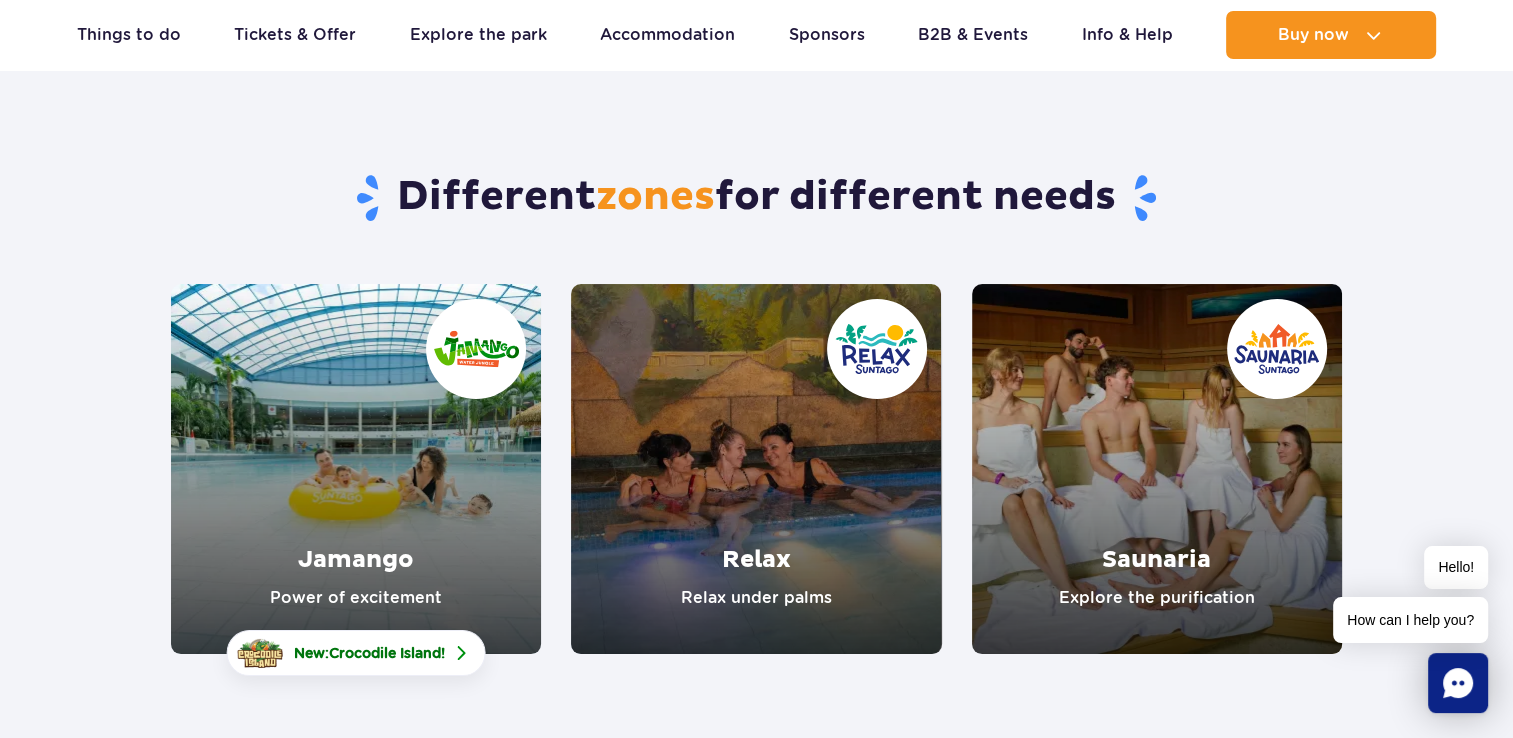 click at bounding box center [756, 469] 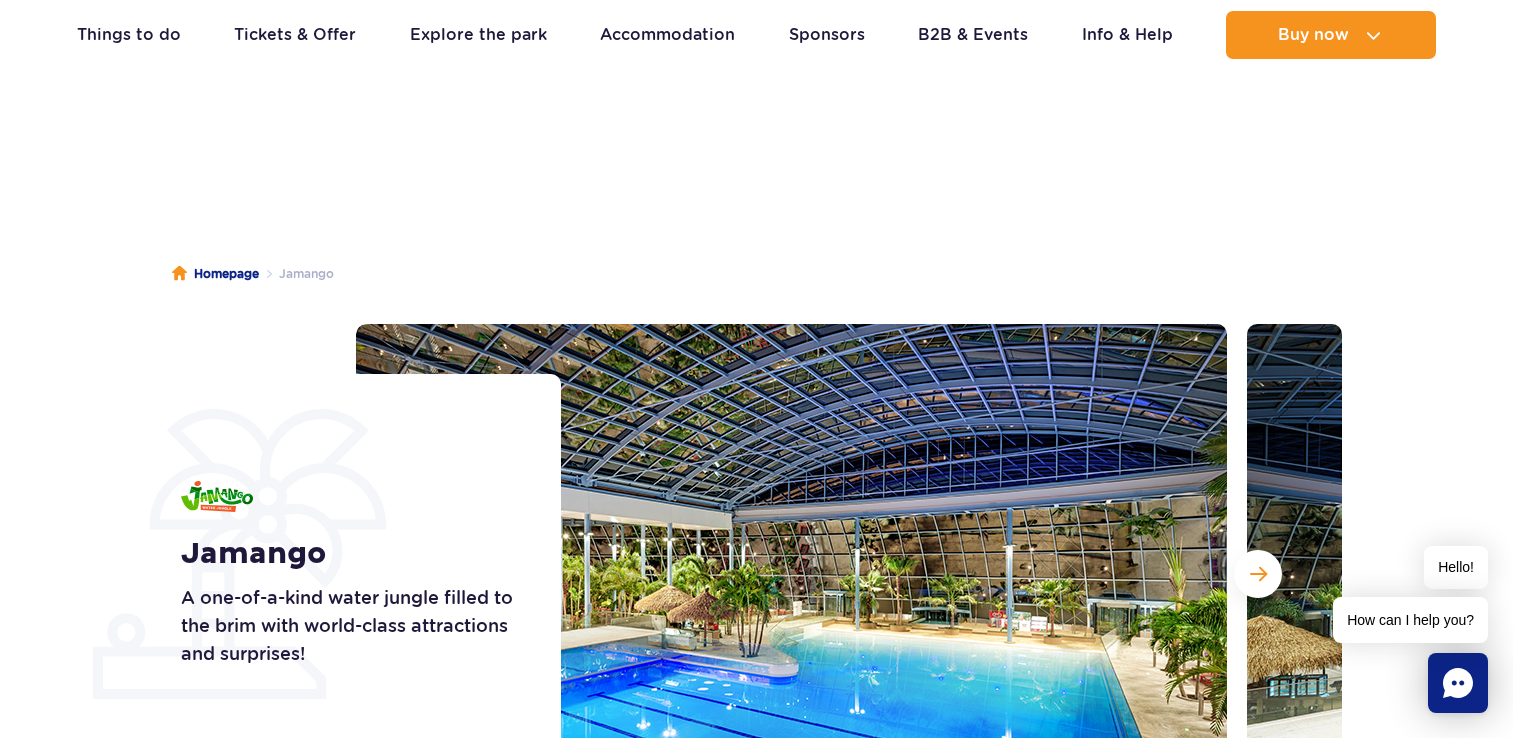 scroll, scrollTop: 600, scrollLeft: 0, axis: vertical 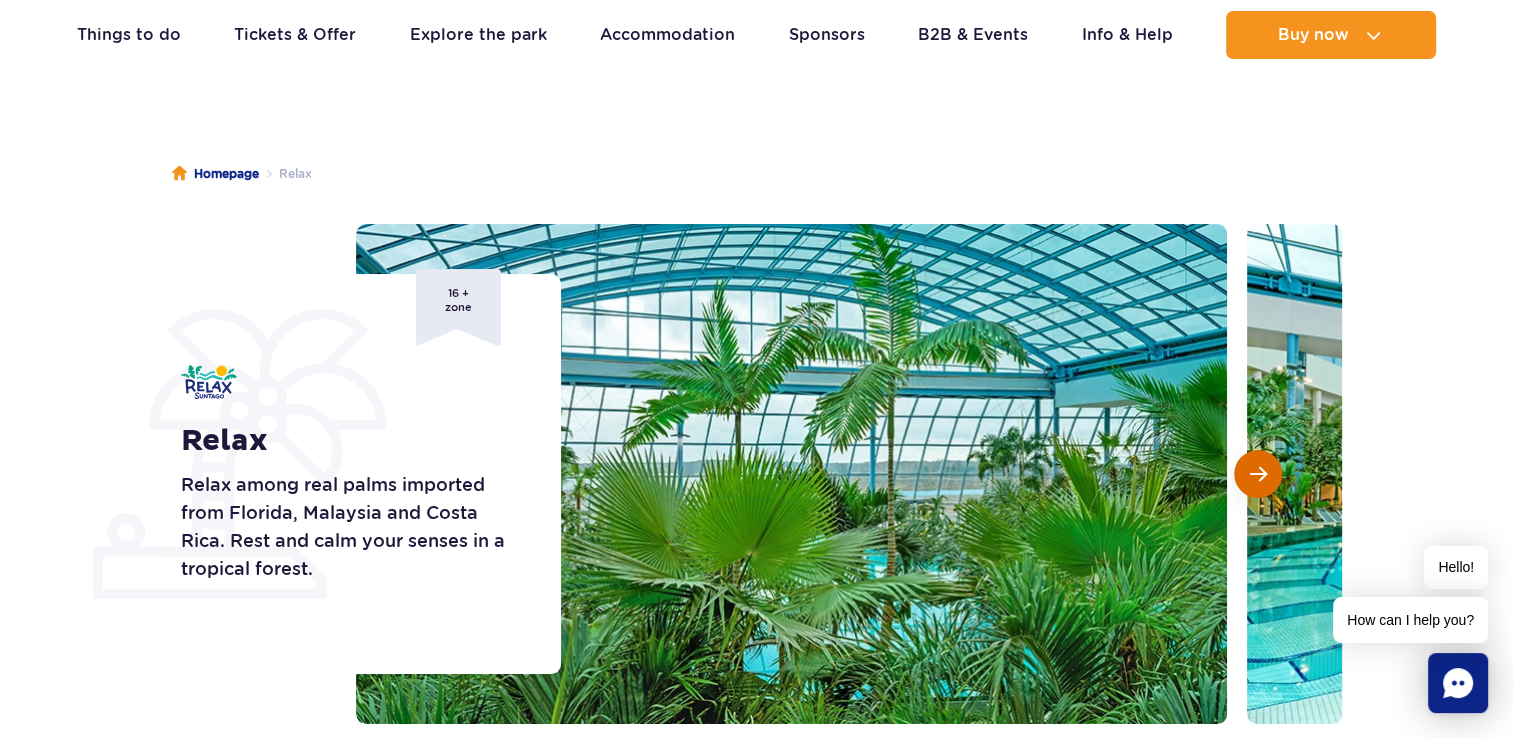 click at bounding box center (1258, 474) 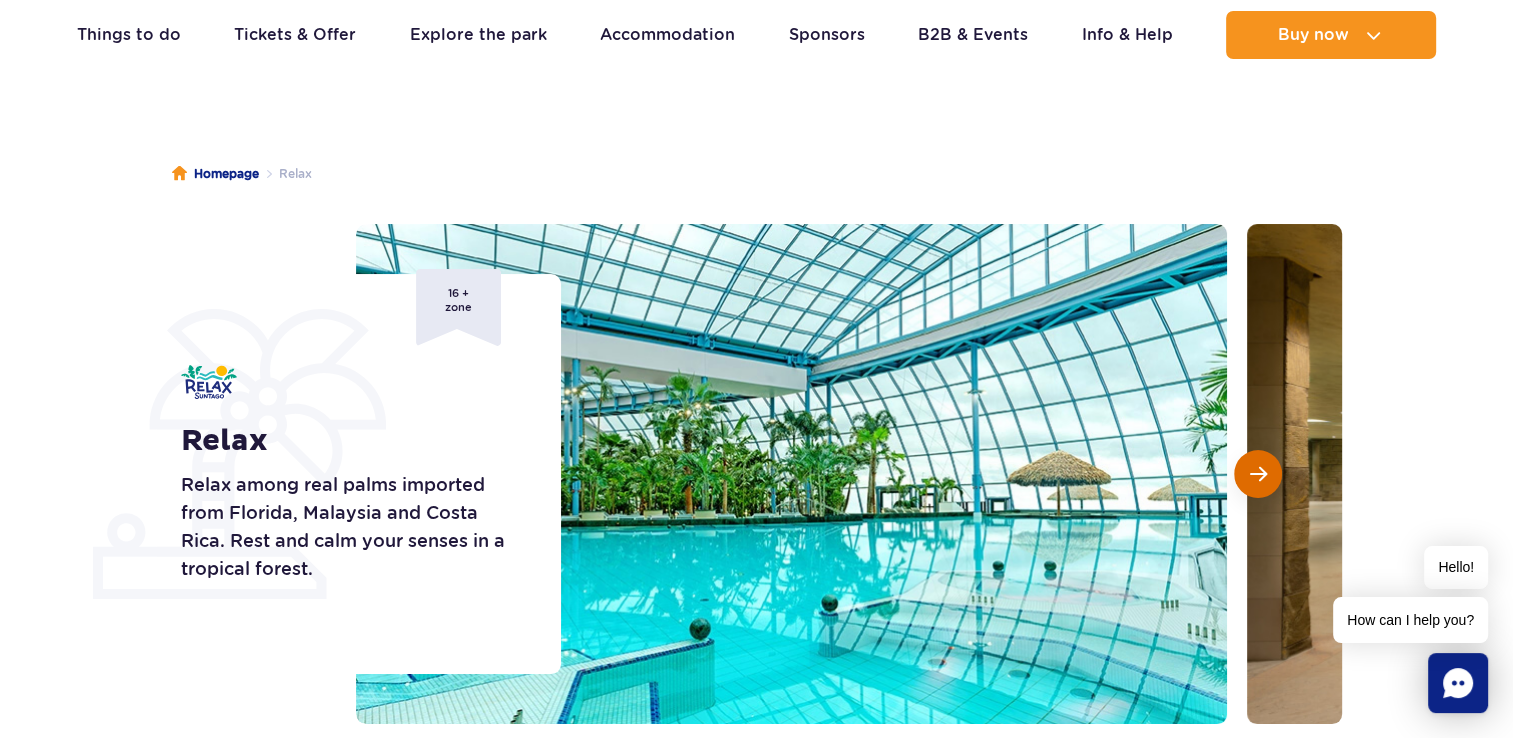 click at bounding box center [1258, 474] 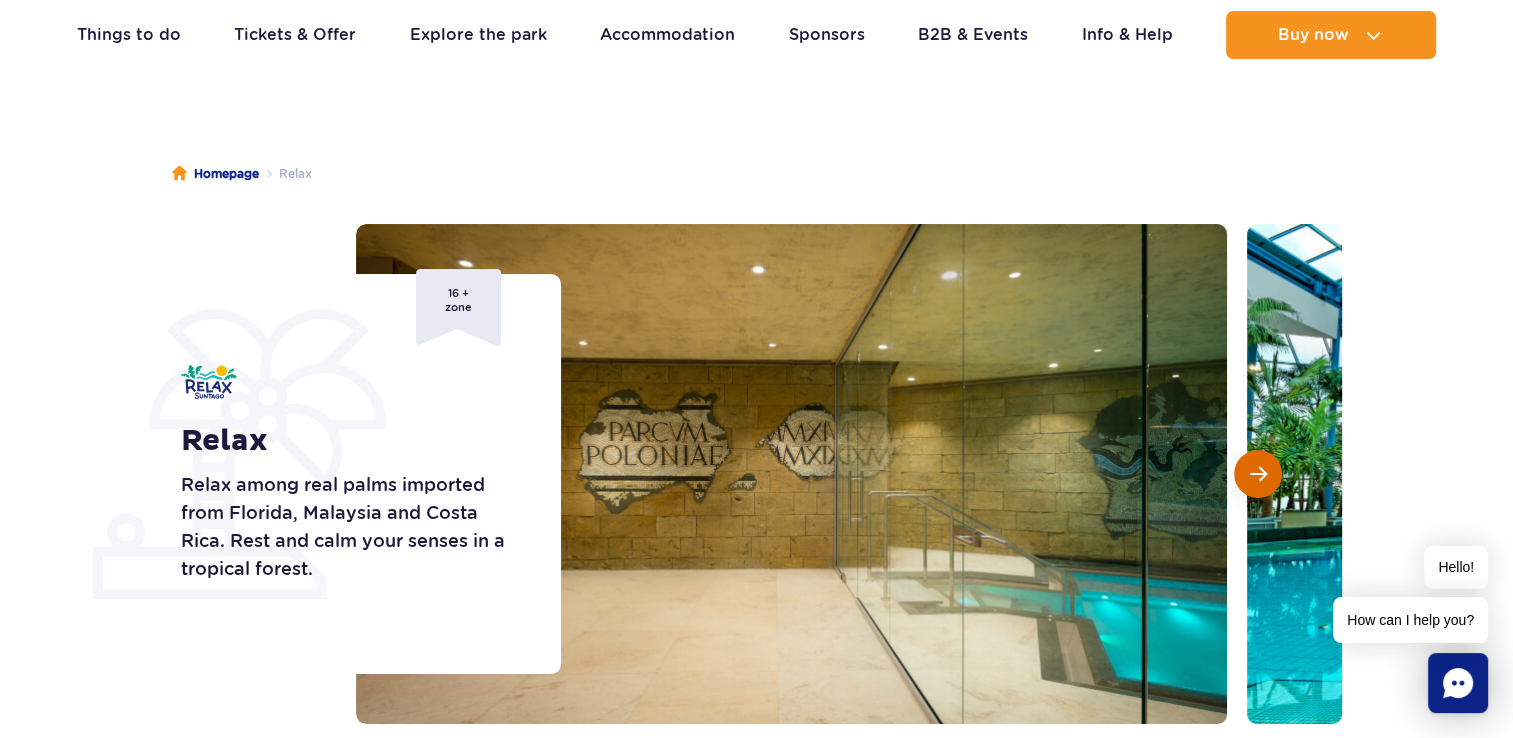 click at bounding box center (1258, 474) 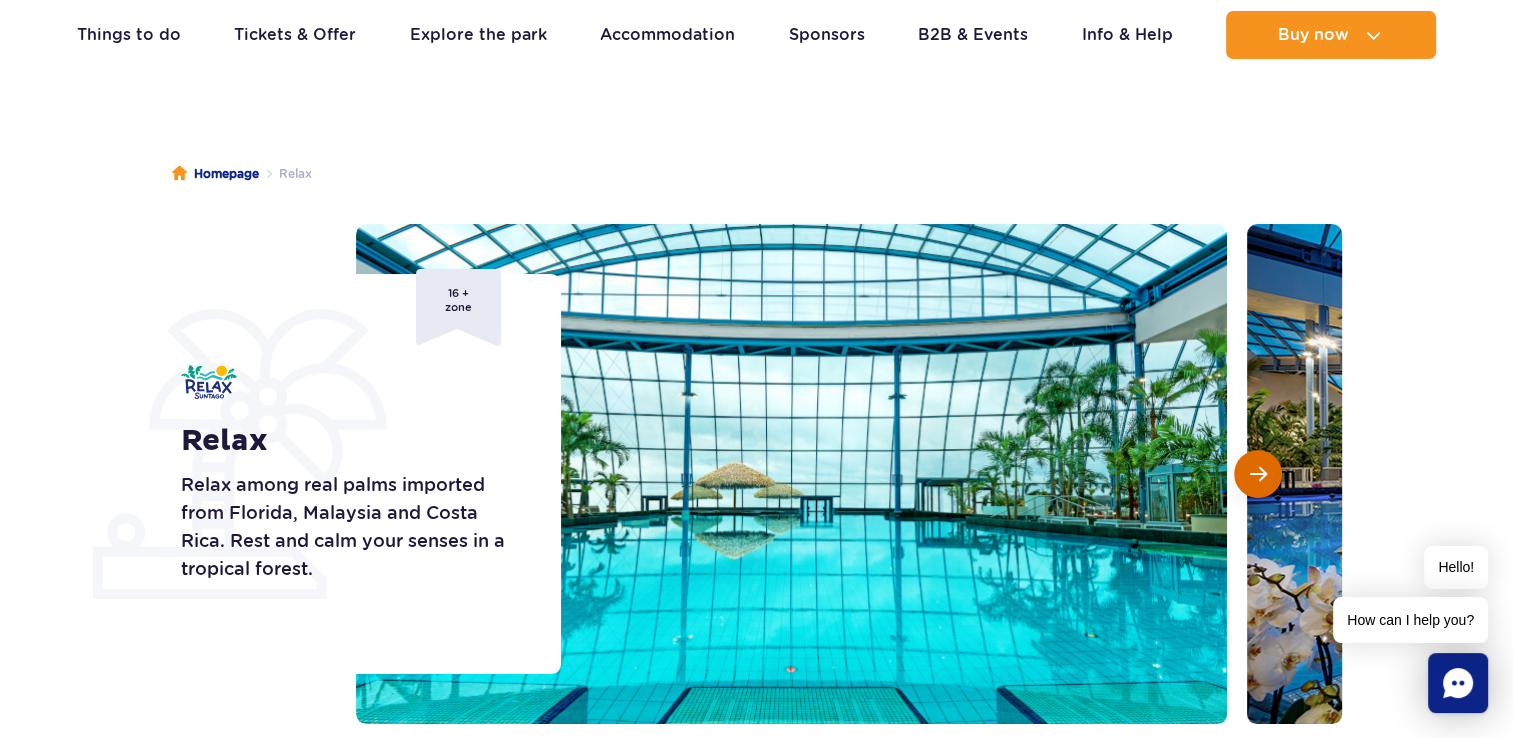 click at bounding box center [1258, 474] 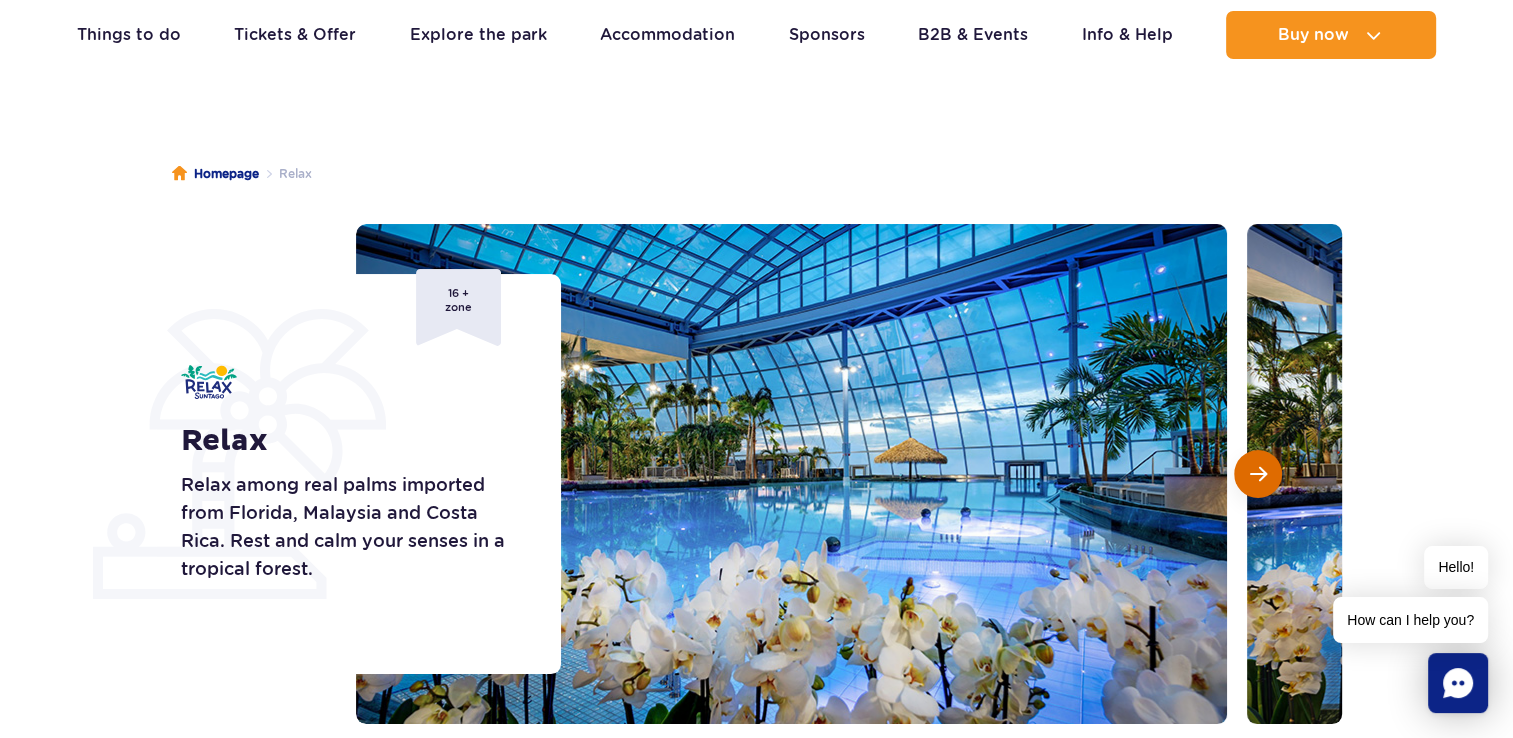 click at bounding box center [1258, 474] 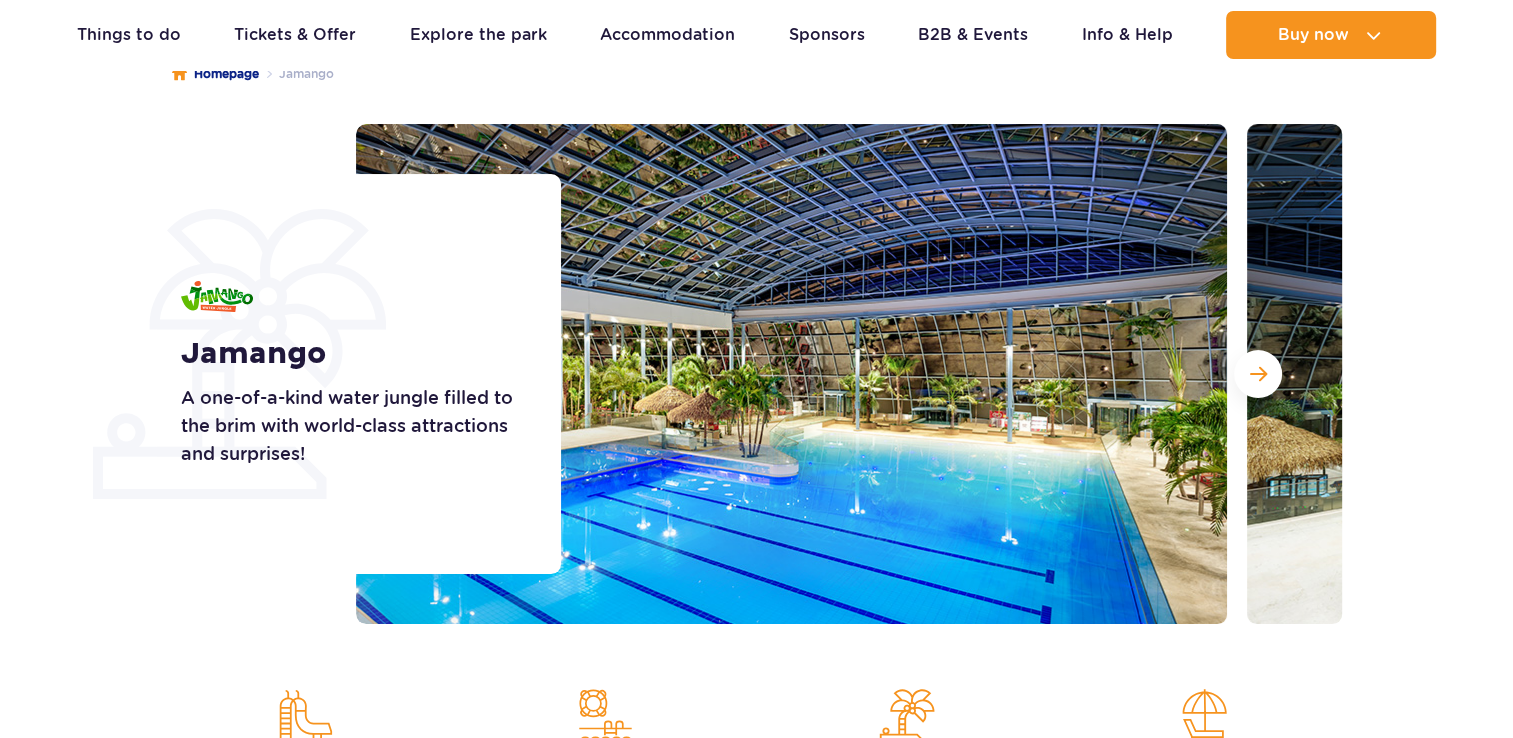 scroll, scrollTop: 200, scrollLeft: 0, axis: vertical 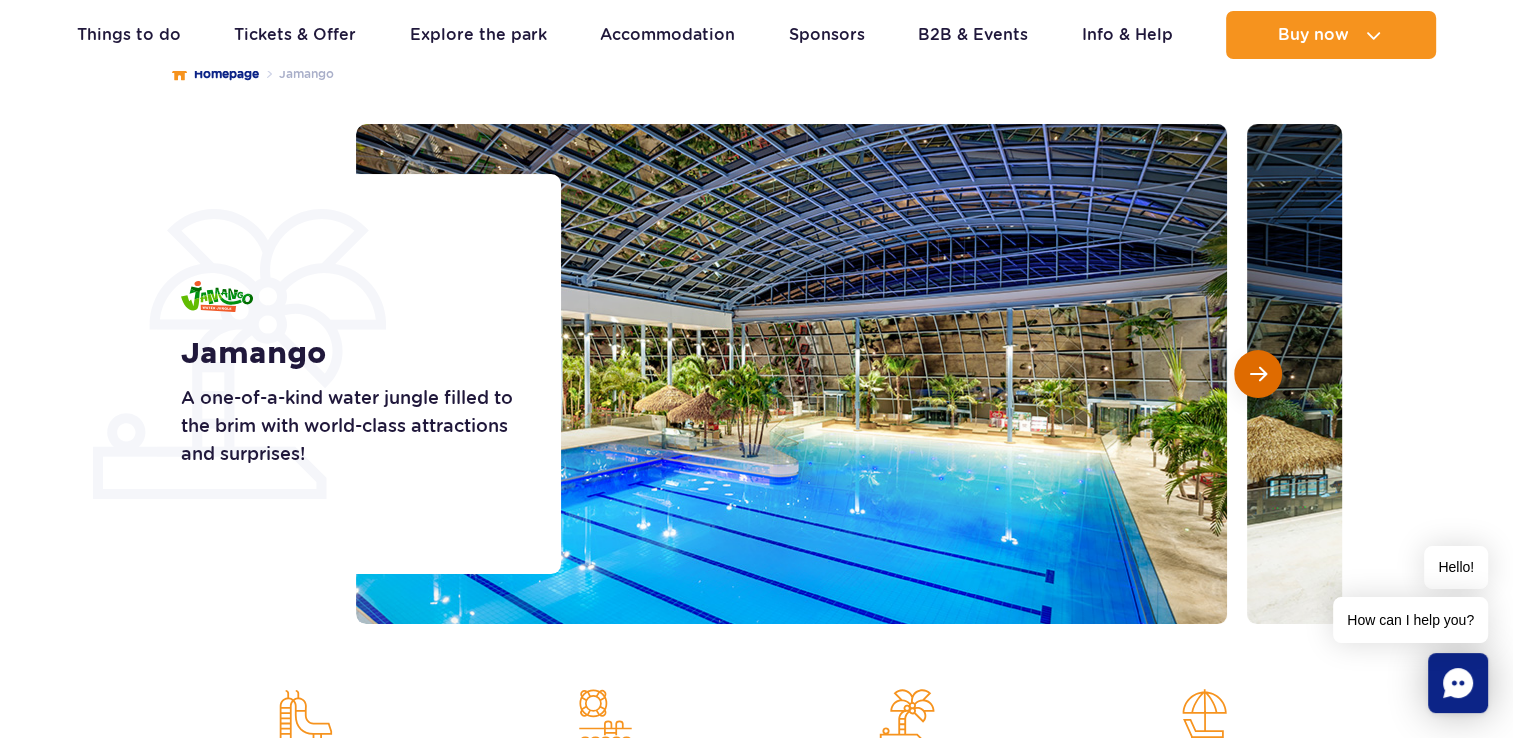 click at bounding box center (1258, 374) 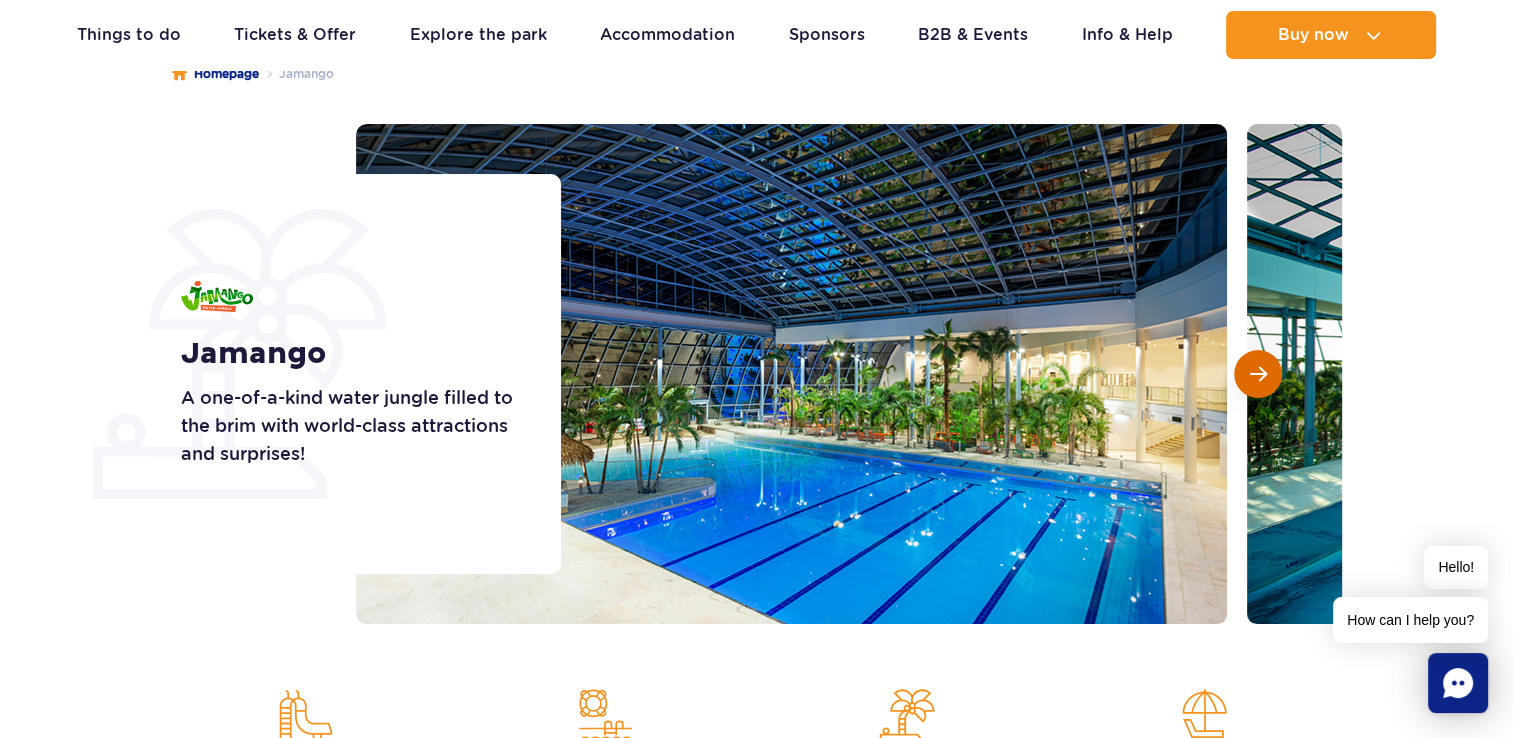 click at bounding box center [1258, 374] 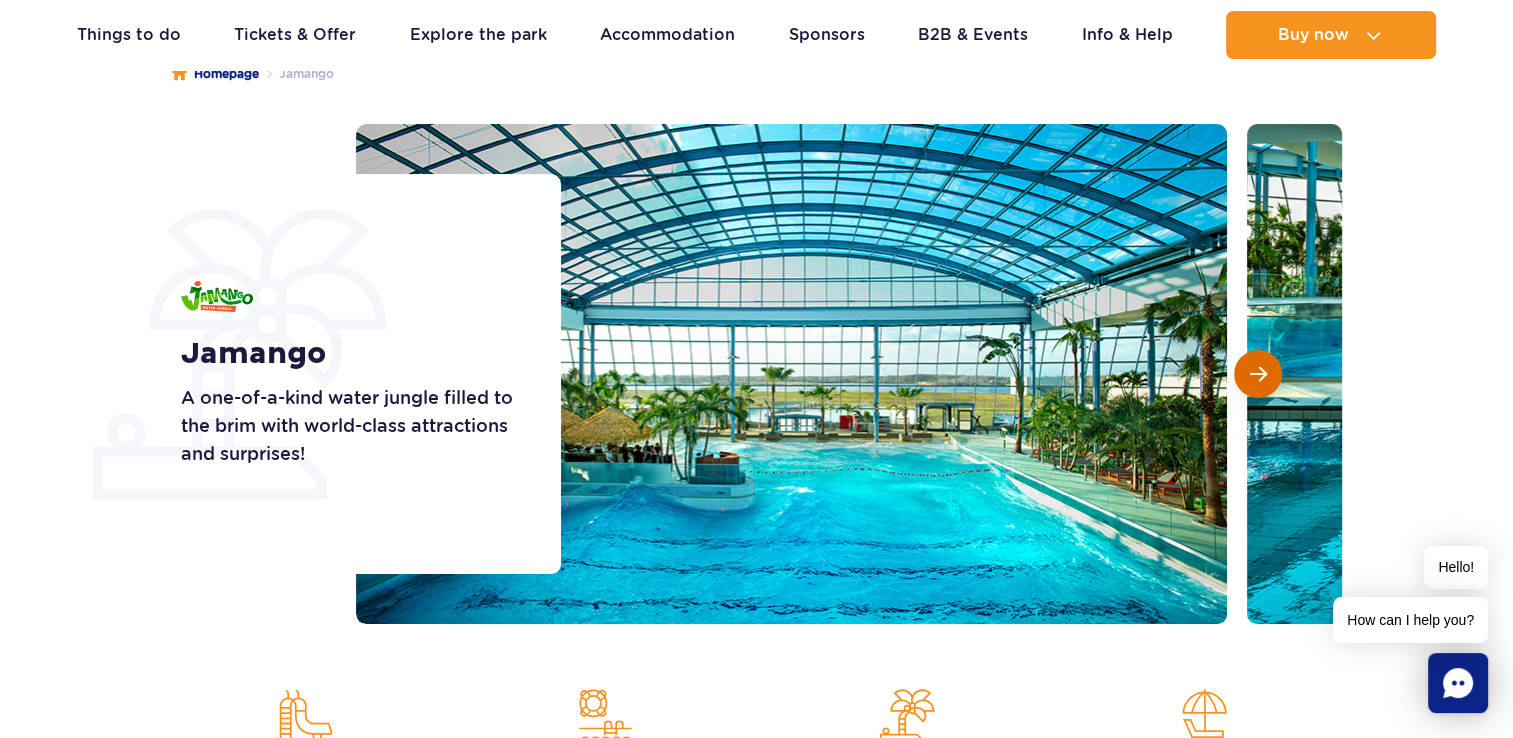 click at bounding box center (1258, 374) 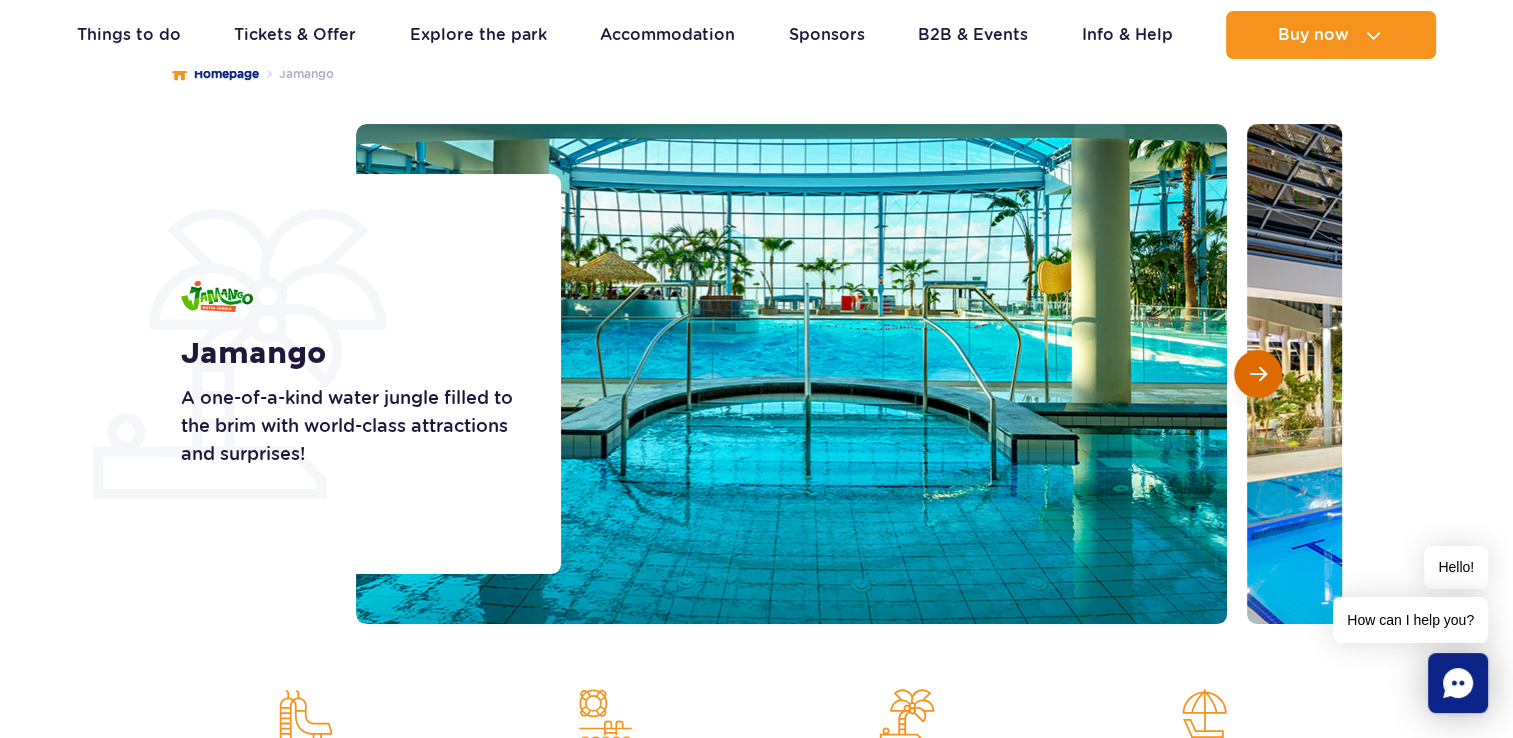 click at bounding box center (1258, 374) 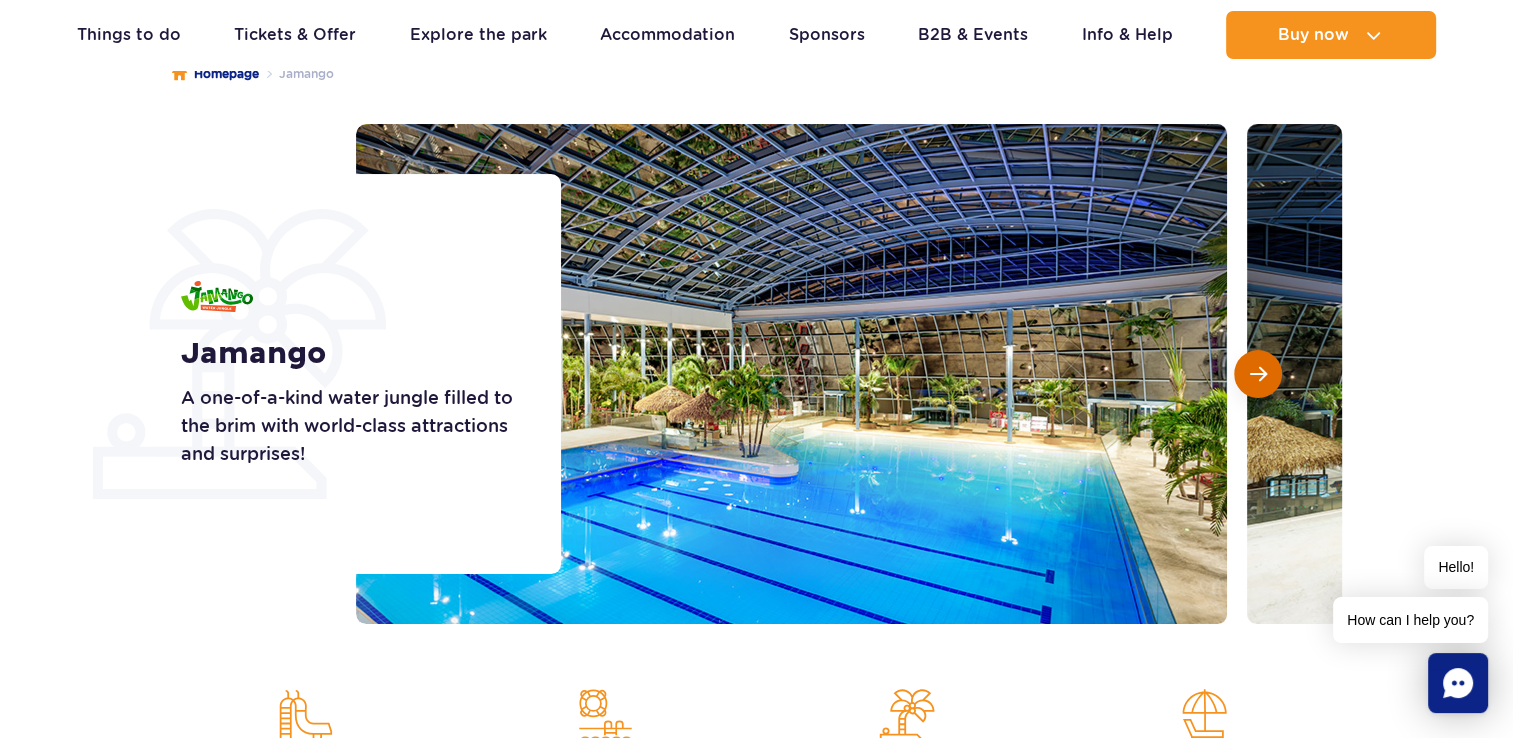 click at bounding box center [1258, 374] 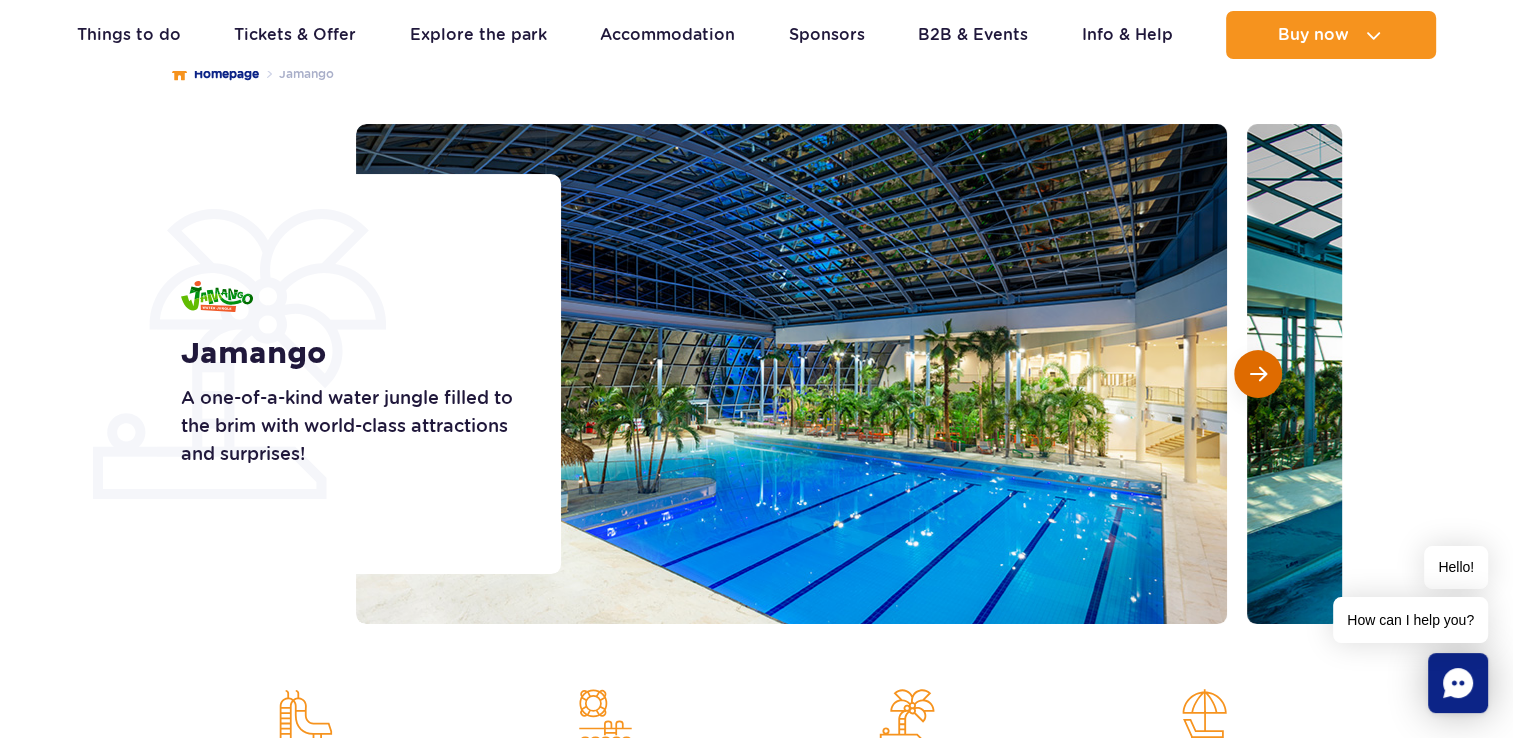 click at bounding box center (1258, 374) 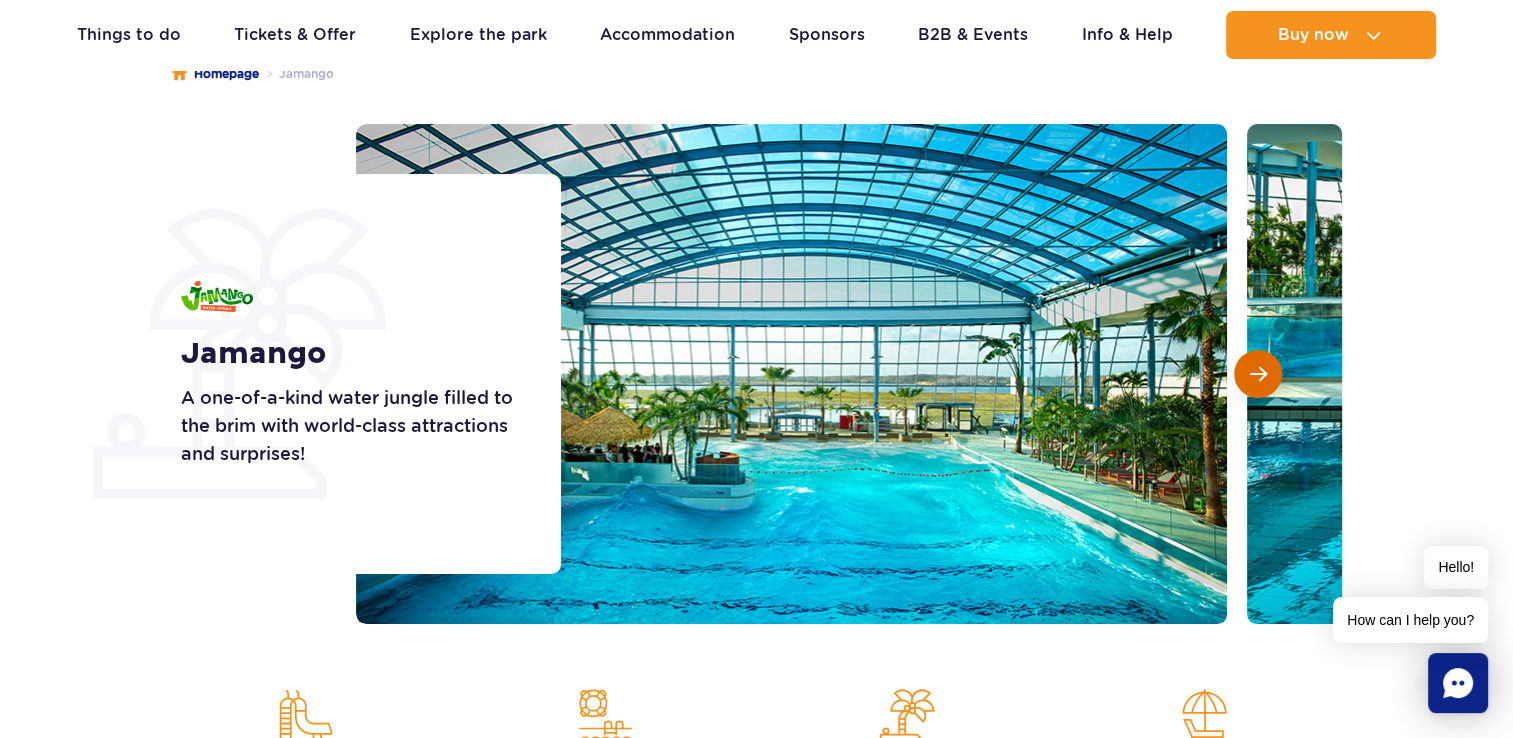 click at bounding box center (1258, 374) 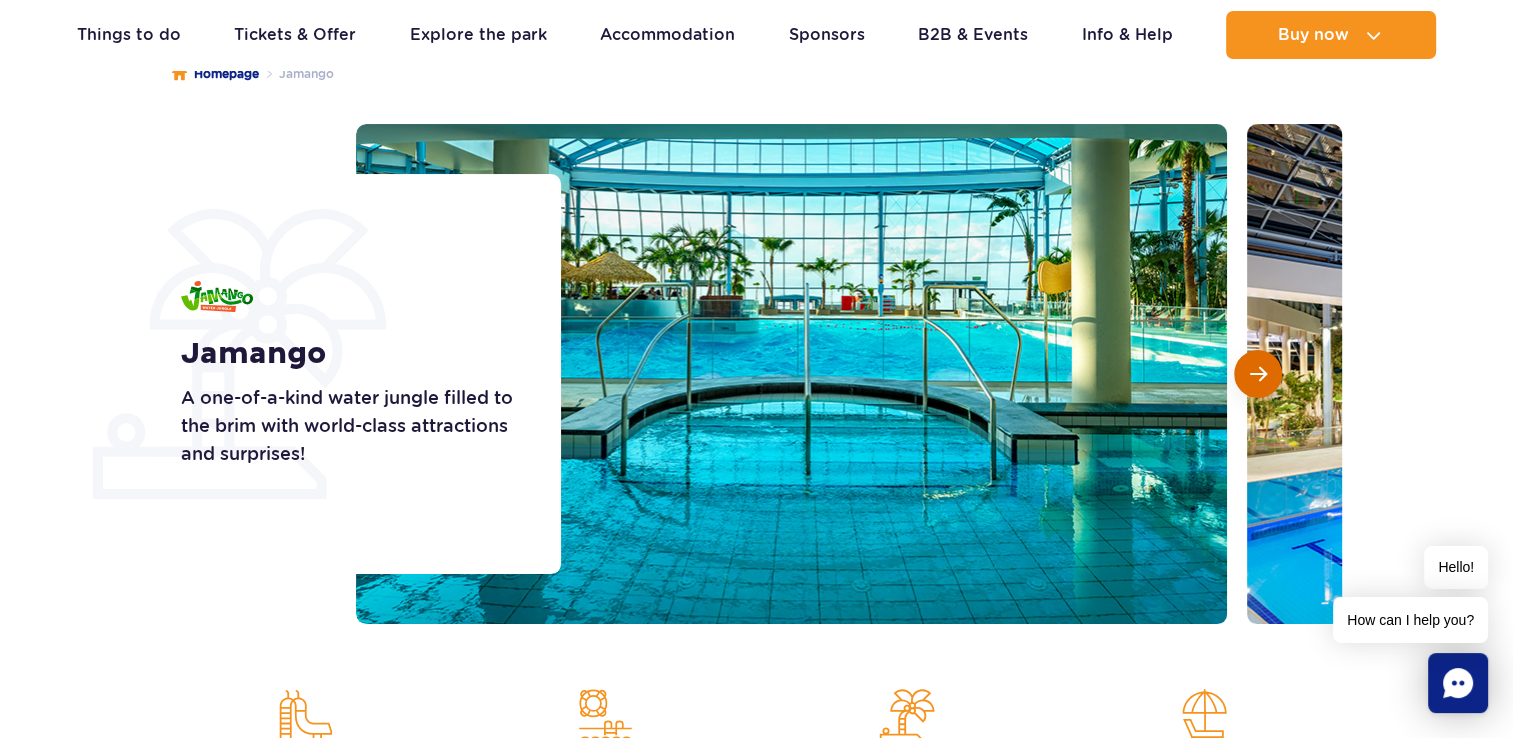 click at bounding box center (1258, 374) 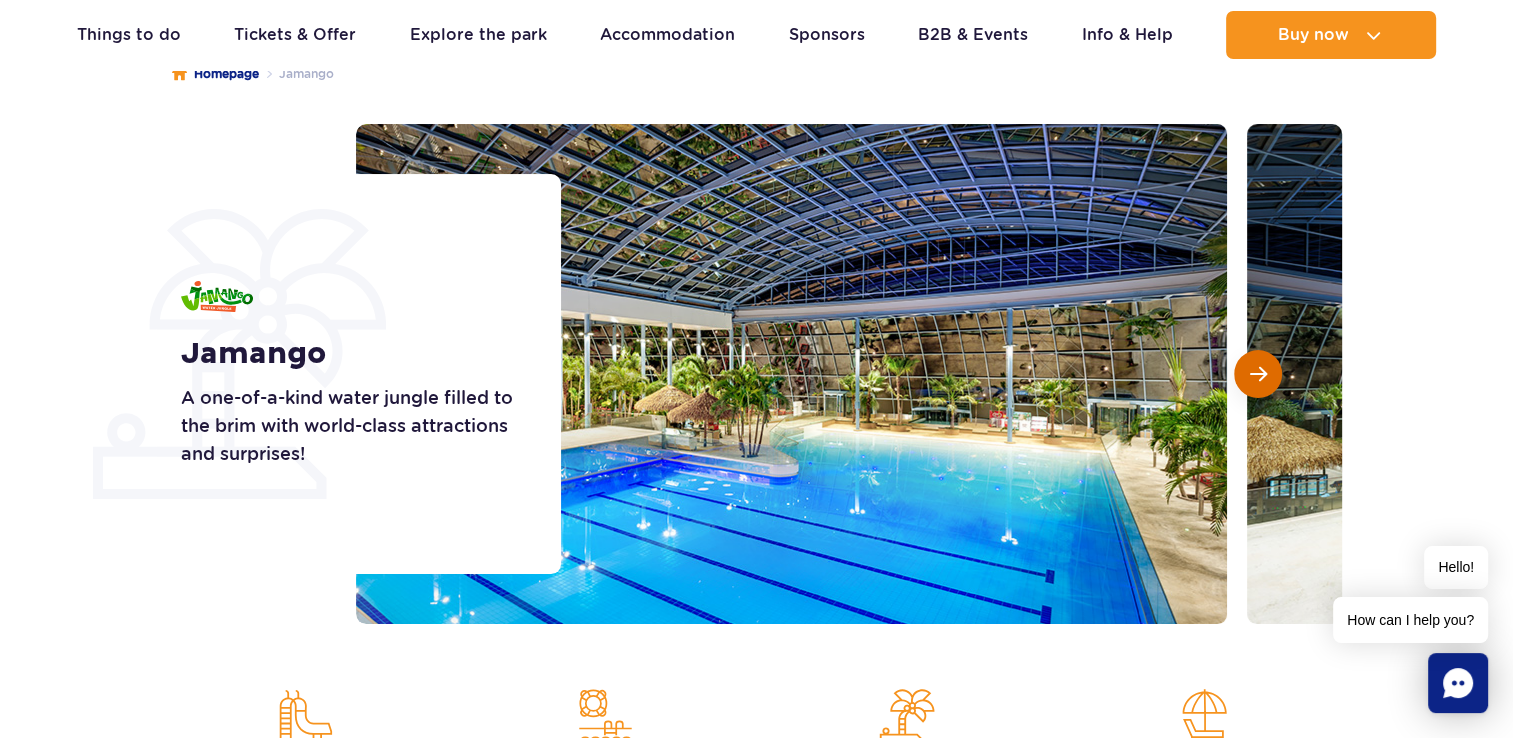 click at bounding box center (1258, 374) 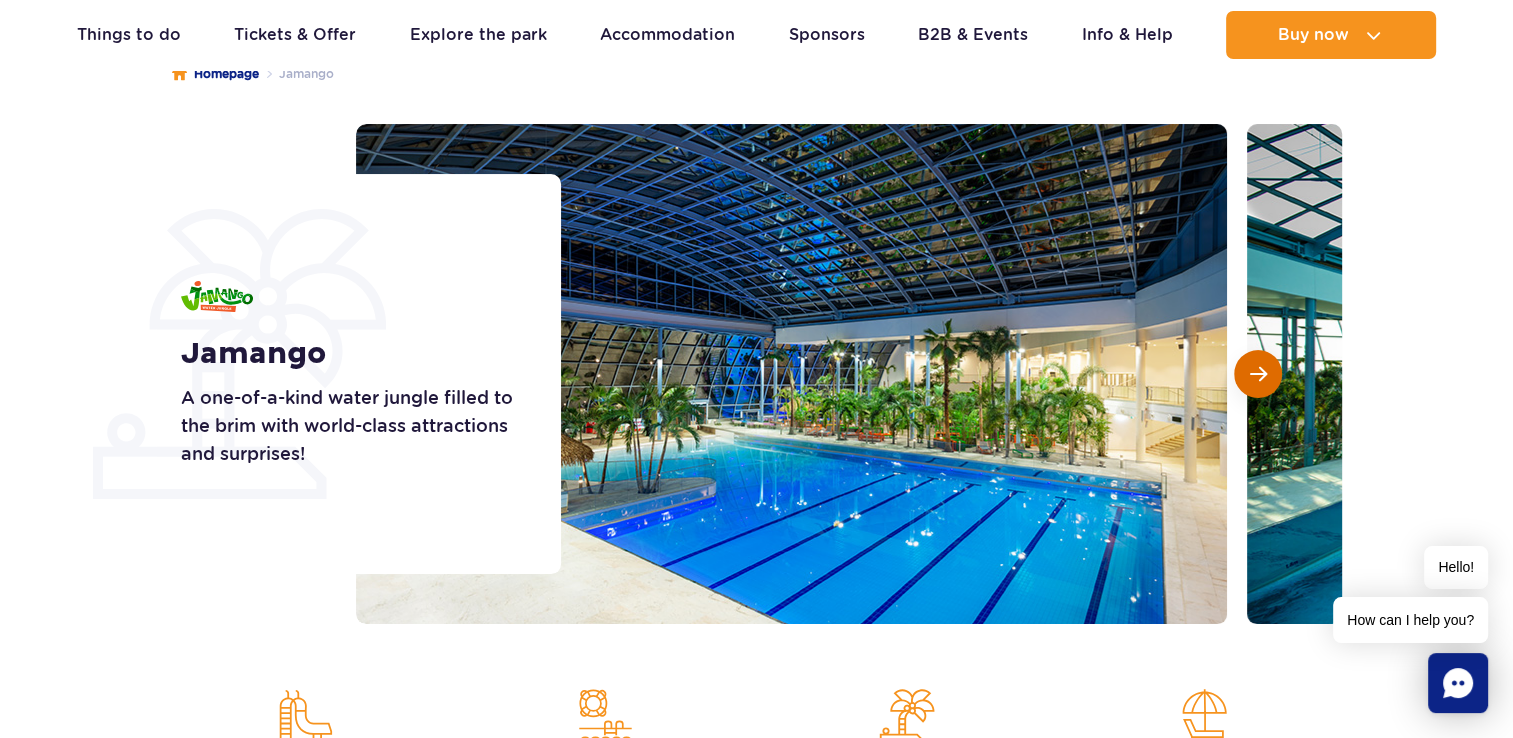 click at bounding box center (1258, 374) 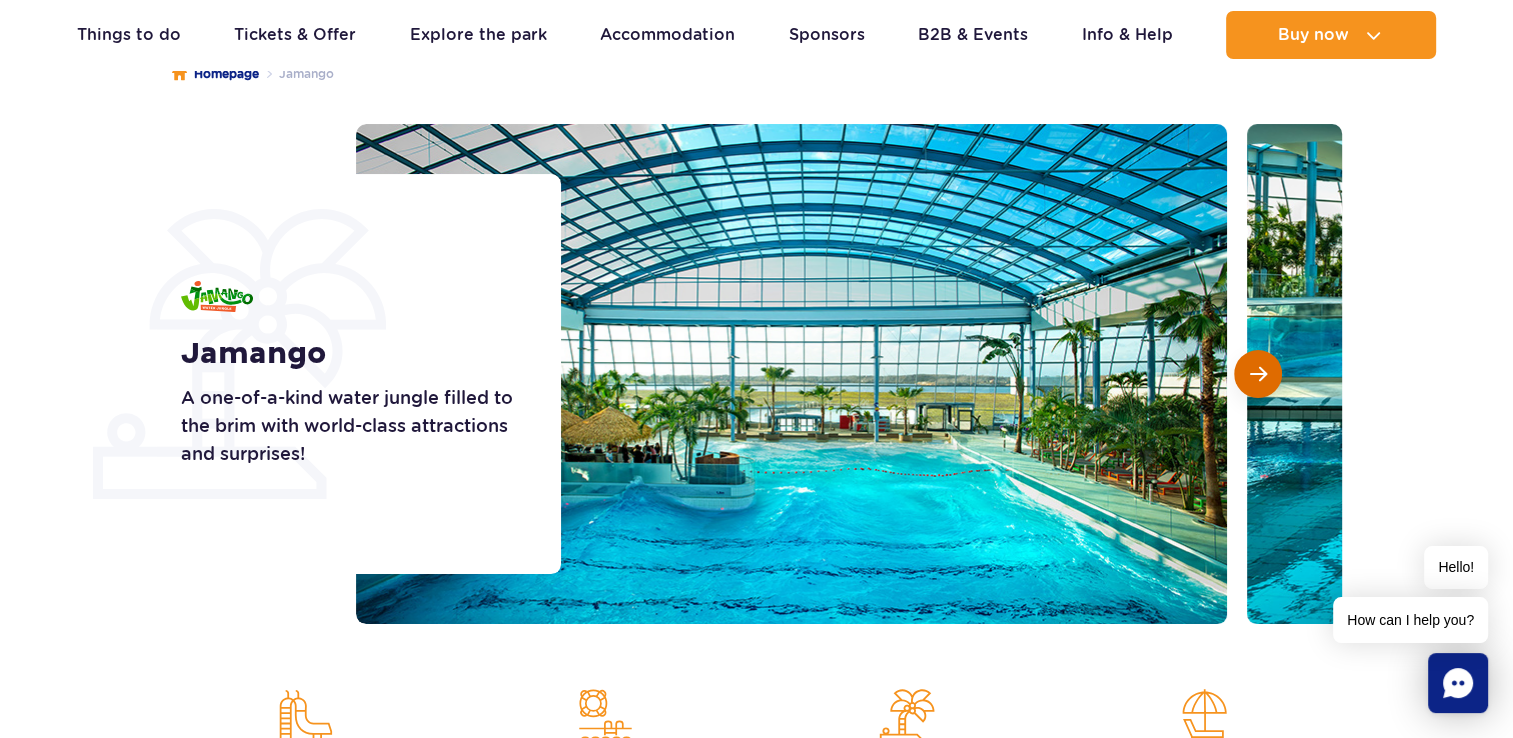 click at bounding box center (1258, 374) 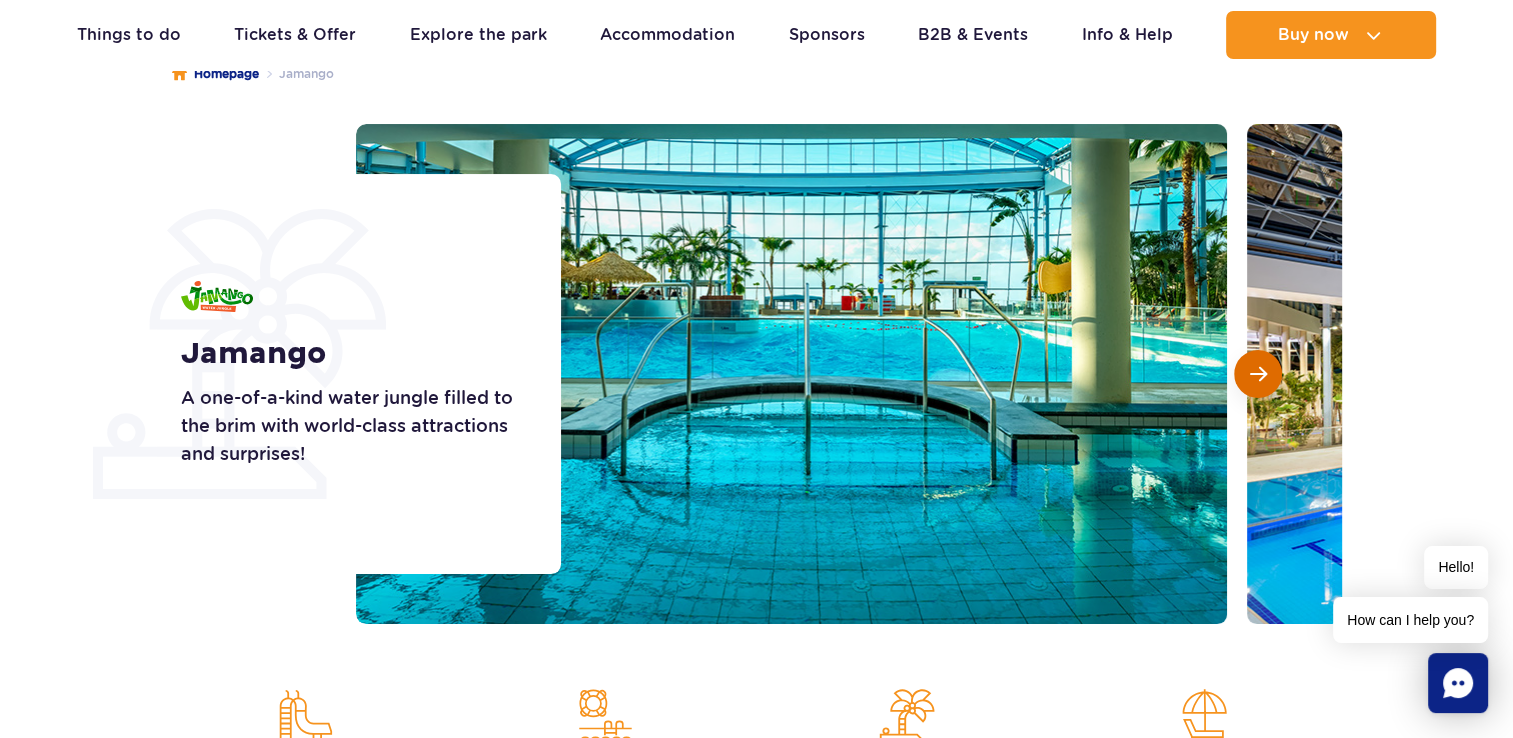 click at bounding box center [1258, 374] 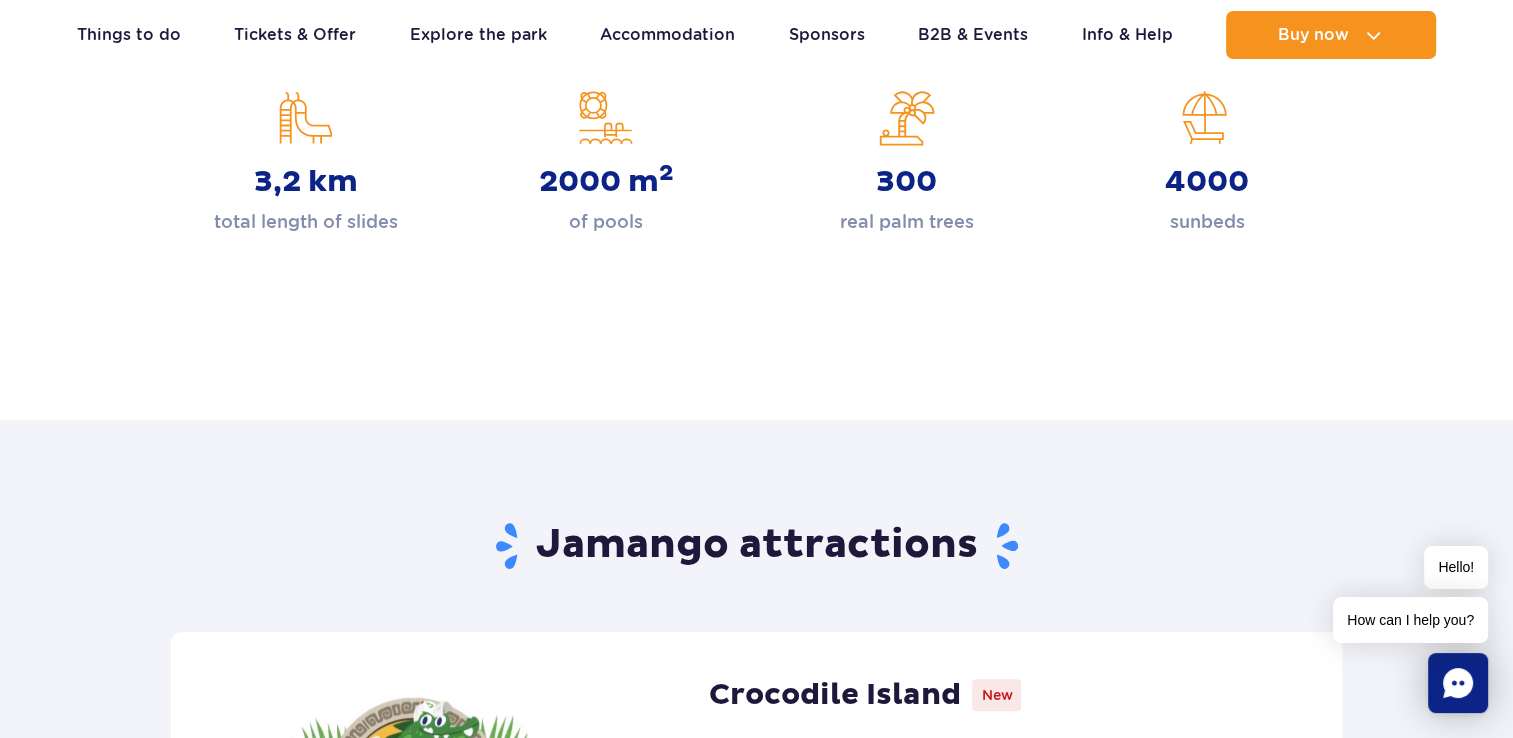 scroll, scrollTop: 800, scrollLeft: 0, axis: vertical 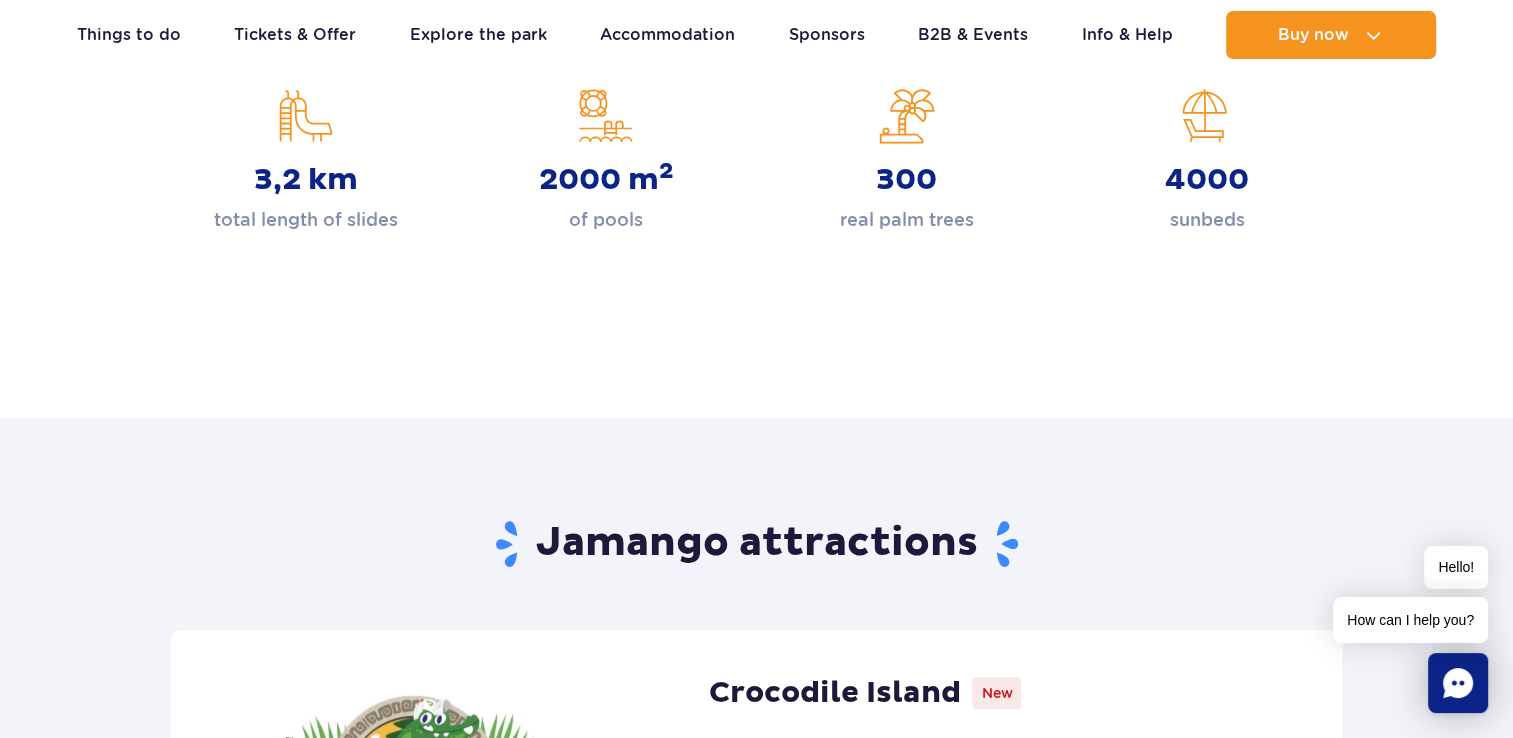 click on "Homepage
Jamango
Jamango
A one-of-a-kind water jungle filled to the brim with world-class attractions and surprises!
Jamango" at bounding box center (756, -111) 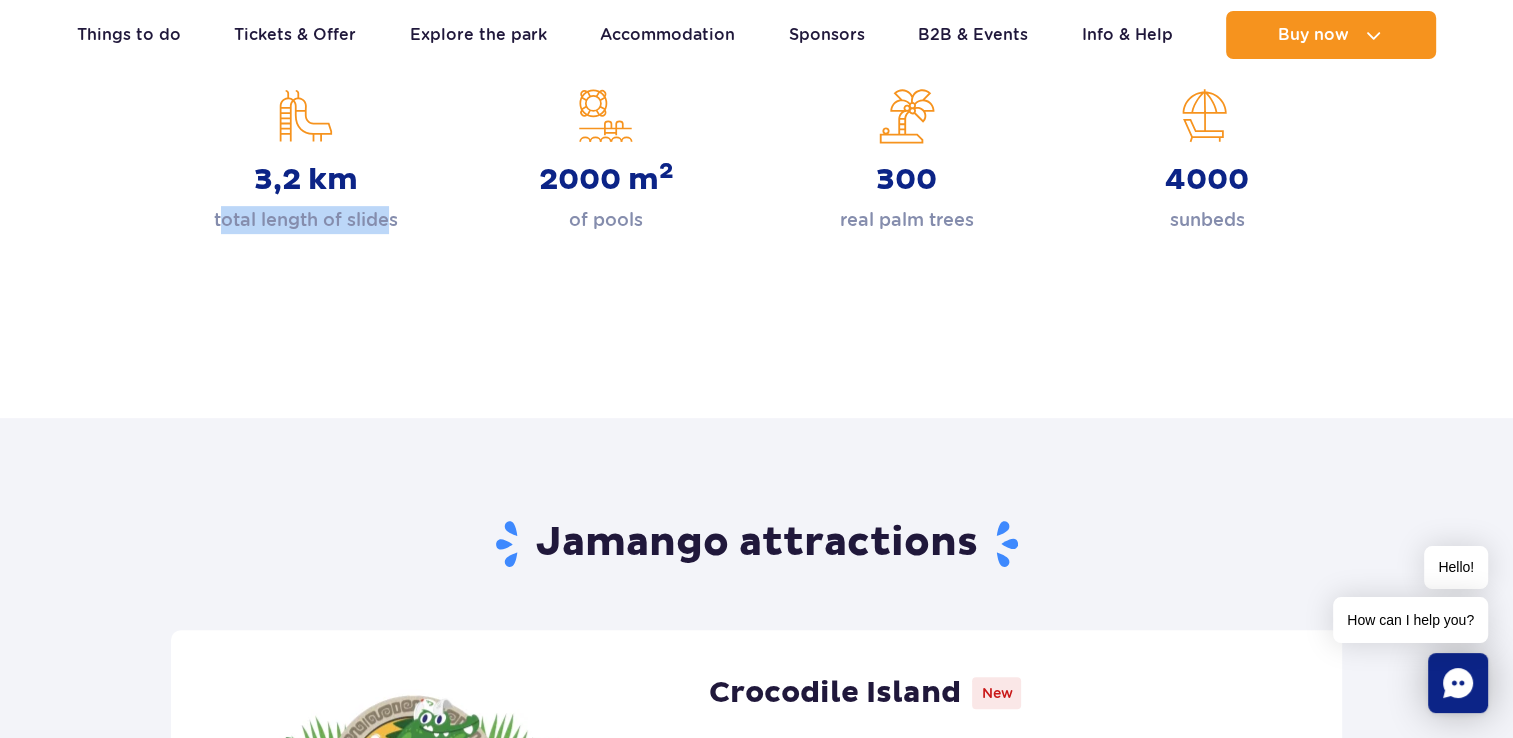 drag, startPoint x: 224, startPoint y: 220, endPoint x: 384, endPoint y: 236, distance: 160.798 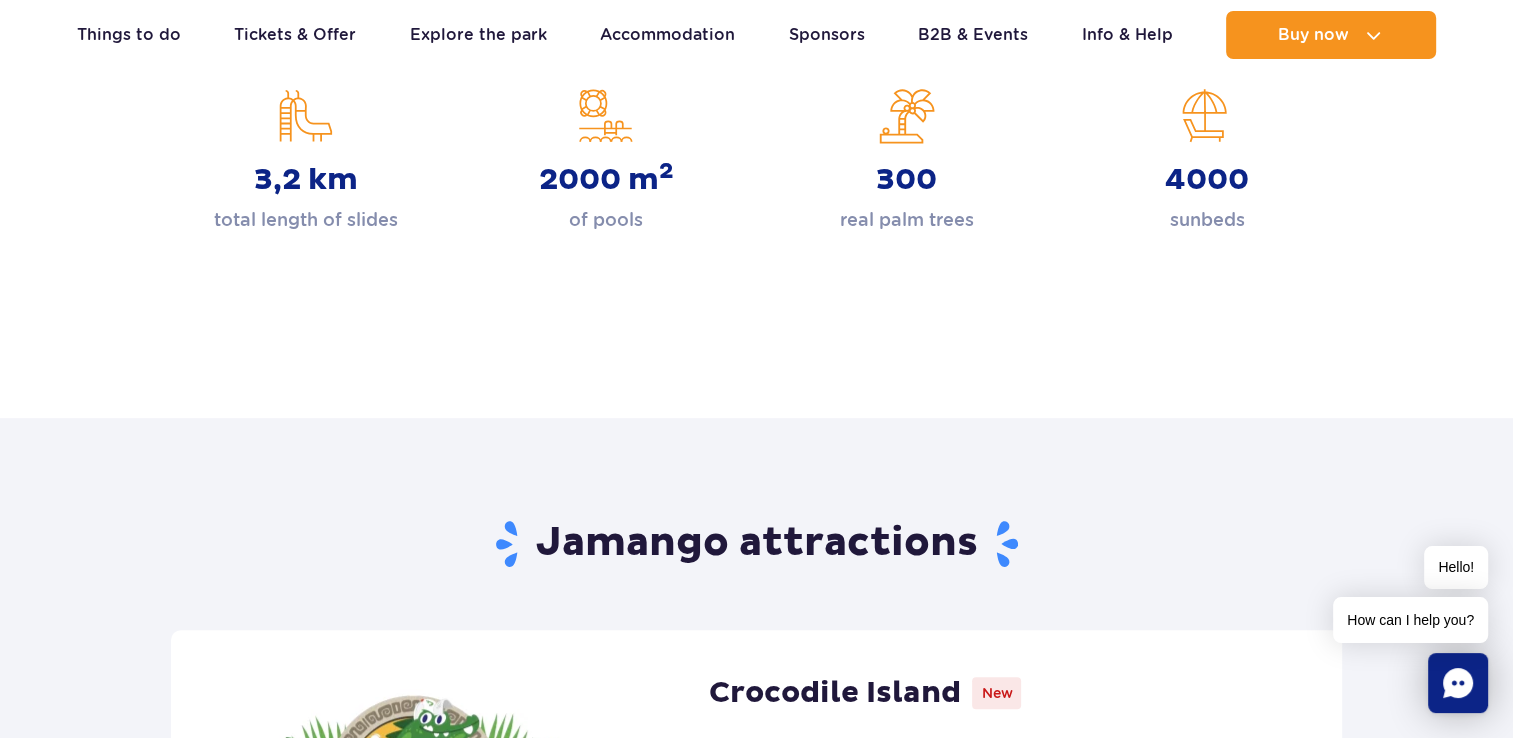 drag, startPoint x: 384, startPoint y: 236, endPoint x: 497, endPoint y: 299, distance: 129.37543 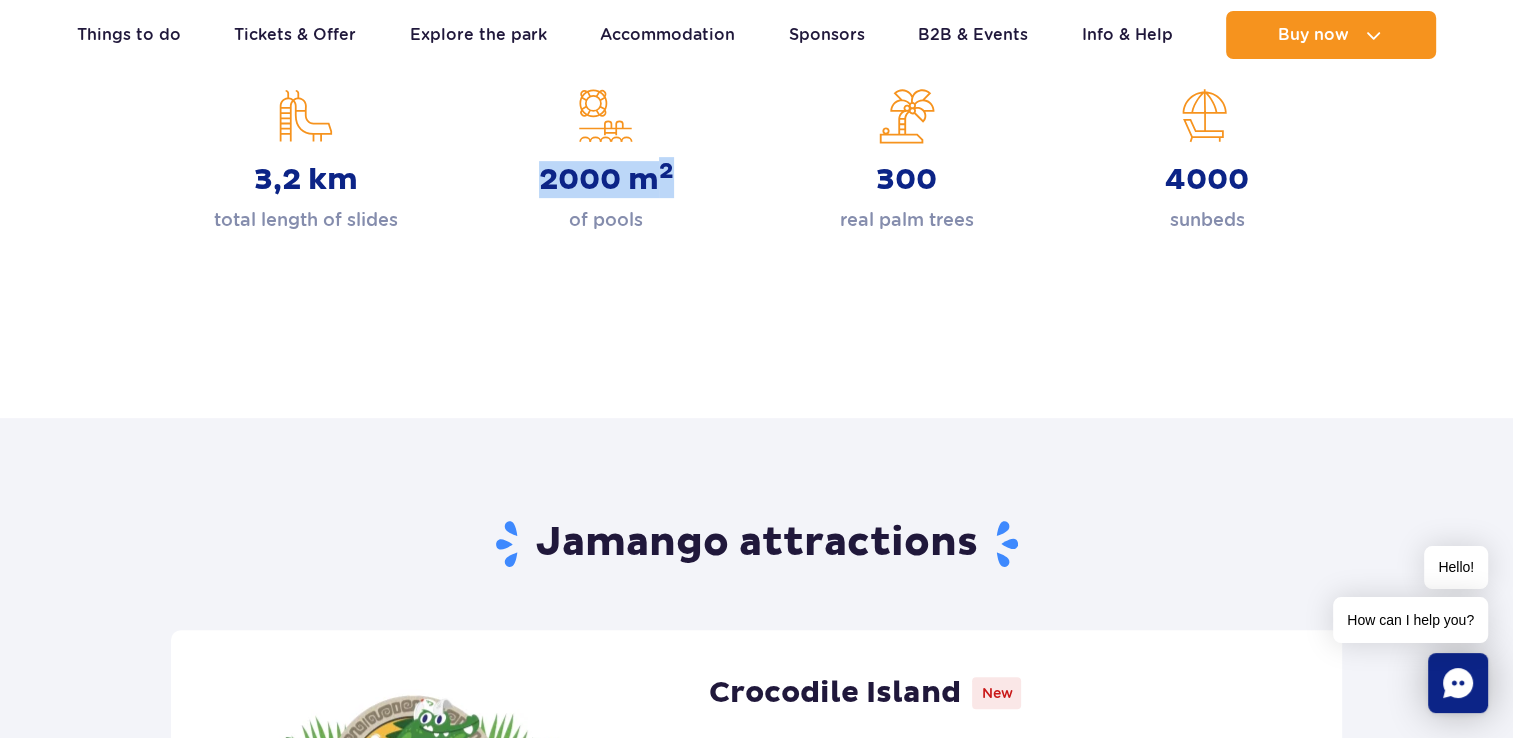 drag, startPoint x: 534, startPoint y: 174, endPoint x: 694, endPoint y: 180, distance: 160.11246 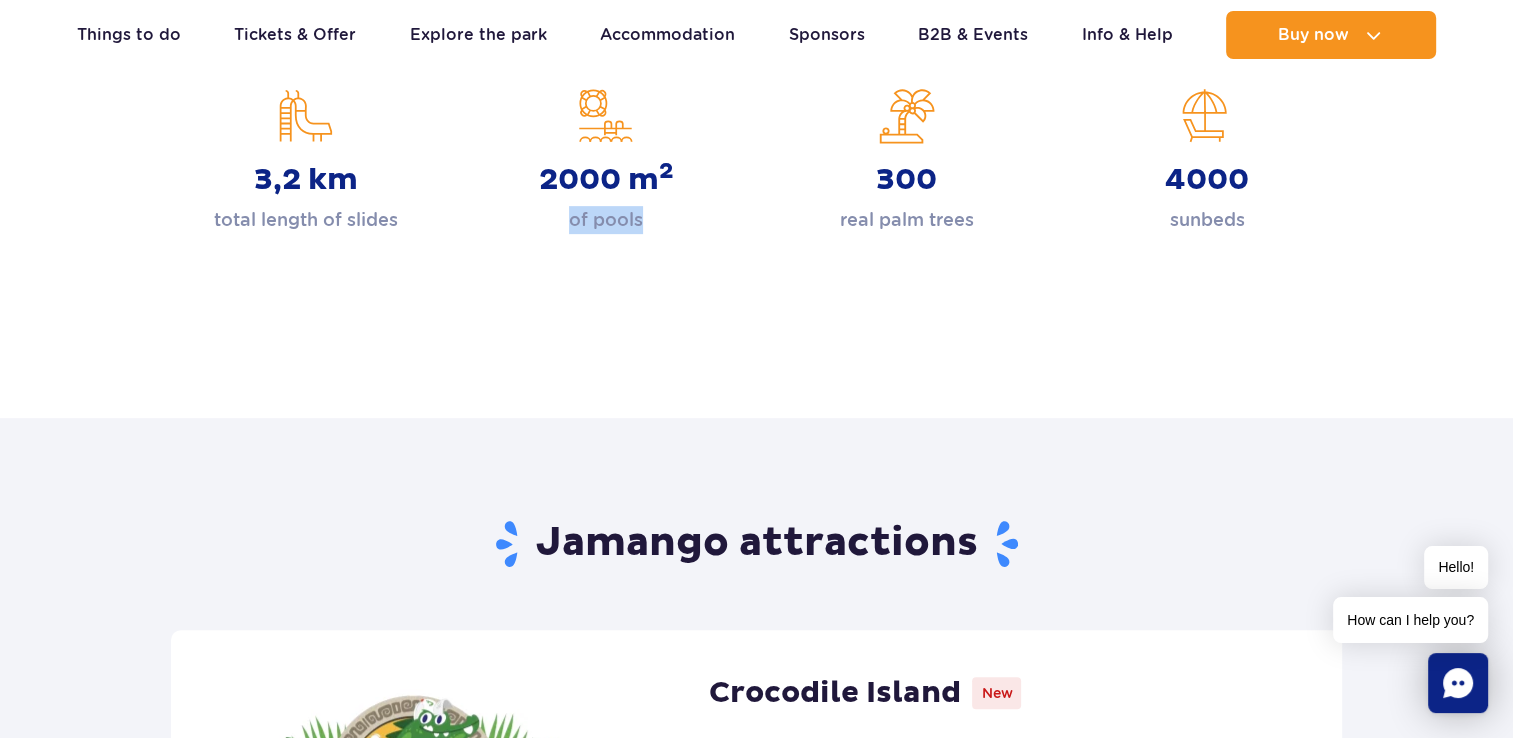 drag, startPoint x: 694, startPoint y: 180, endPoint x: 672, endPoint y: 230, distance: 54.626 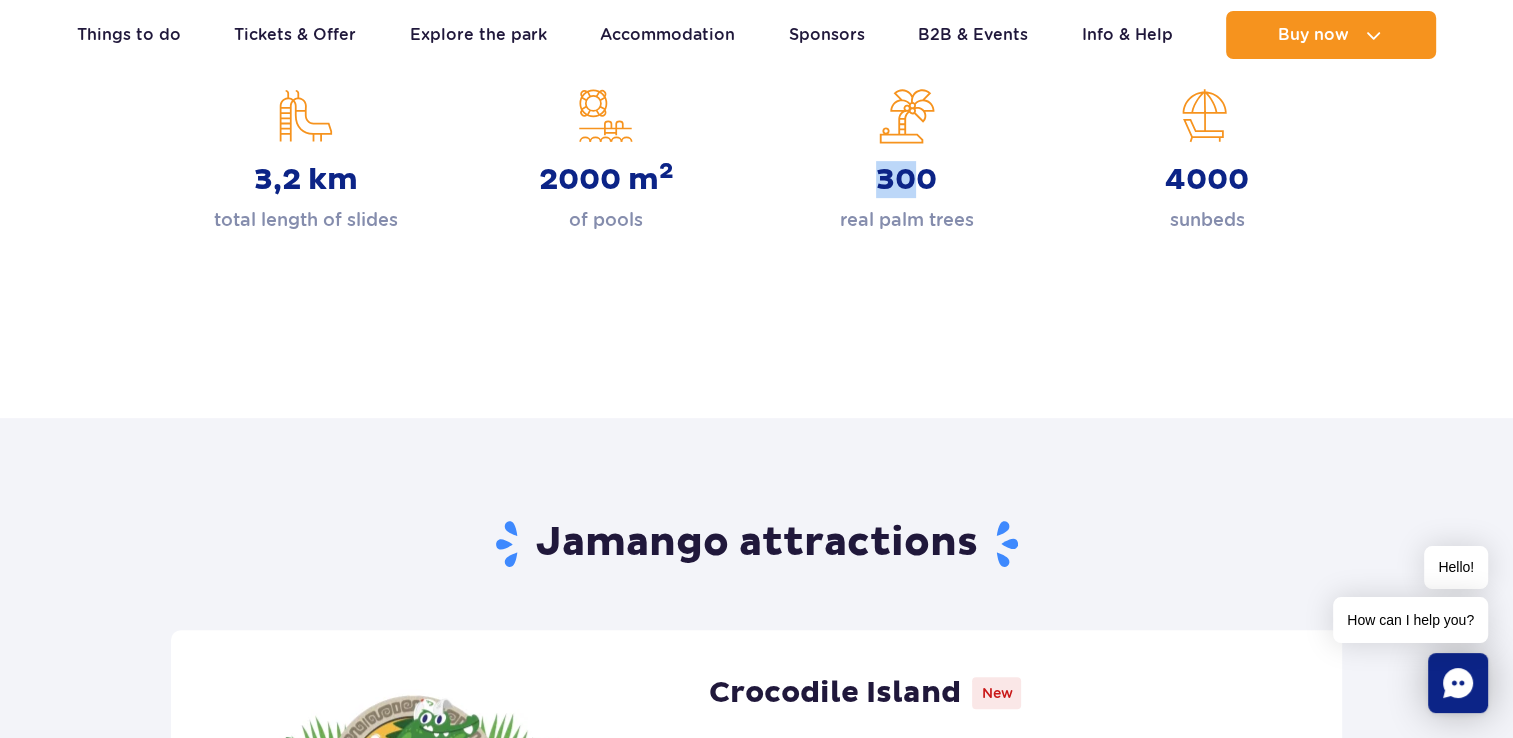 drag, startPoint x: 872, startPoint y: 184, endPoint x: 926, endPoint y: 191, distance: 54.451813 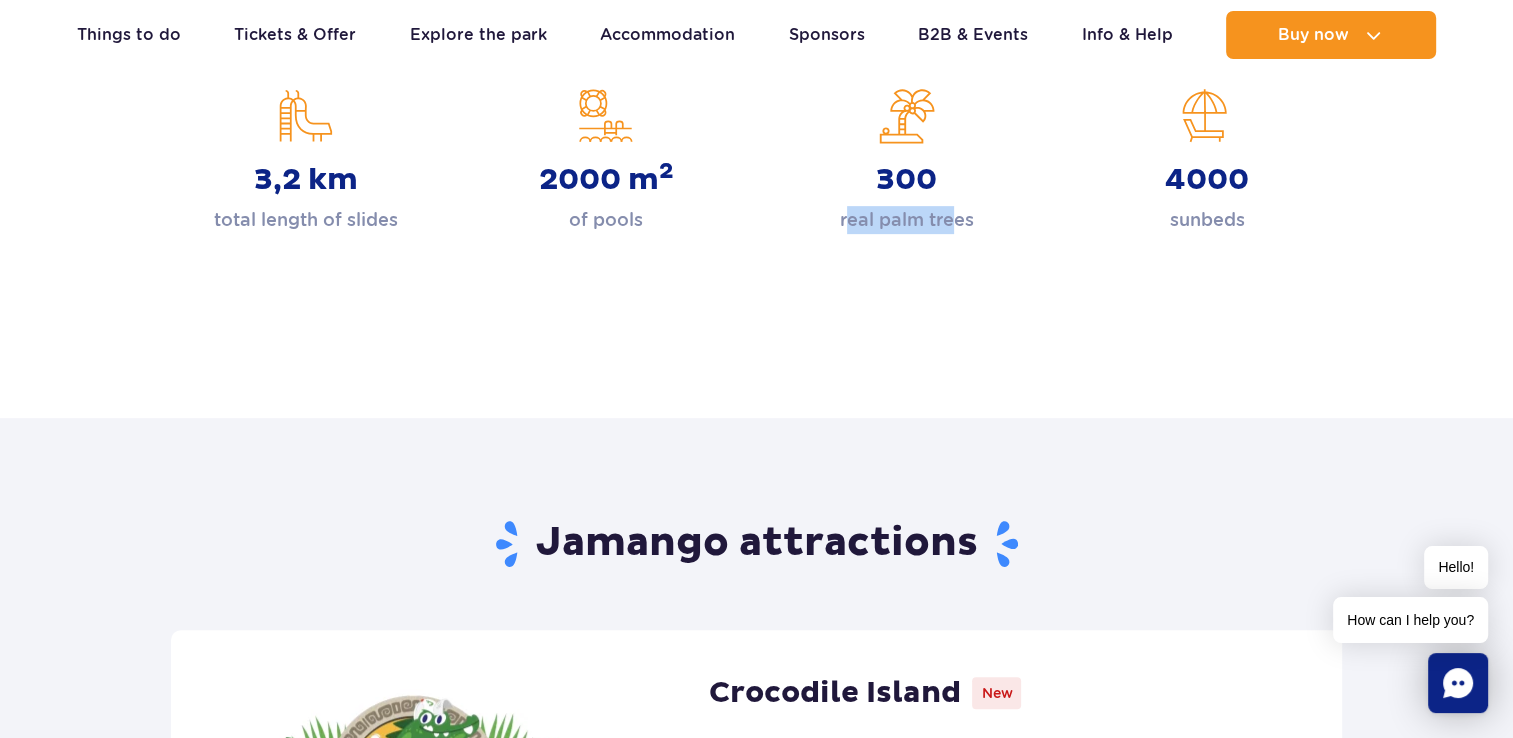 drag, startPoint x: 926, startPoint y: 191, endPoint x: 956, endPoint y: 234, distance: 52.43091 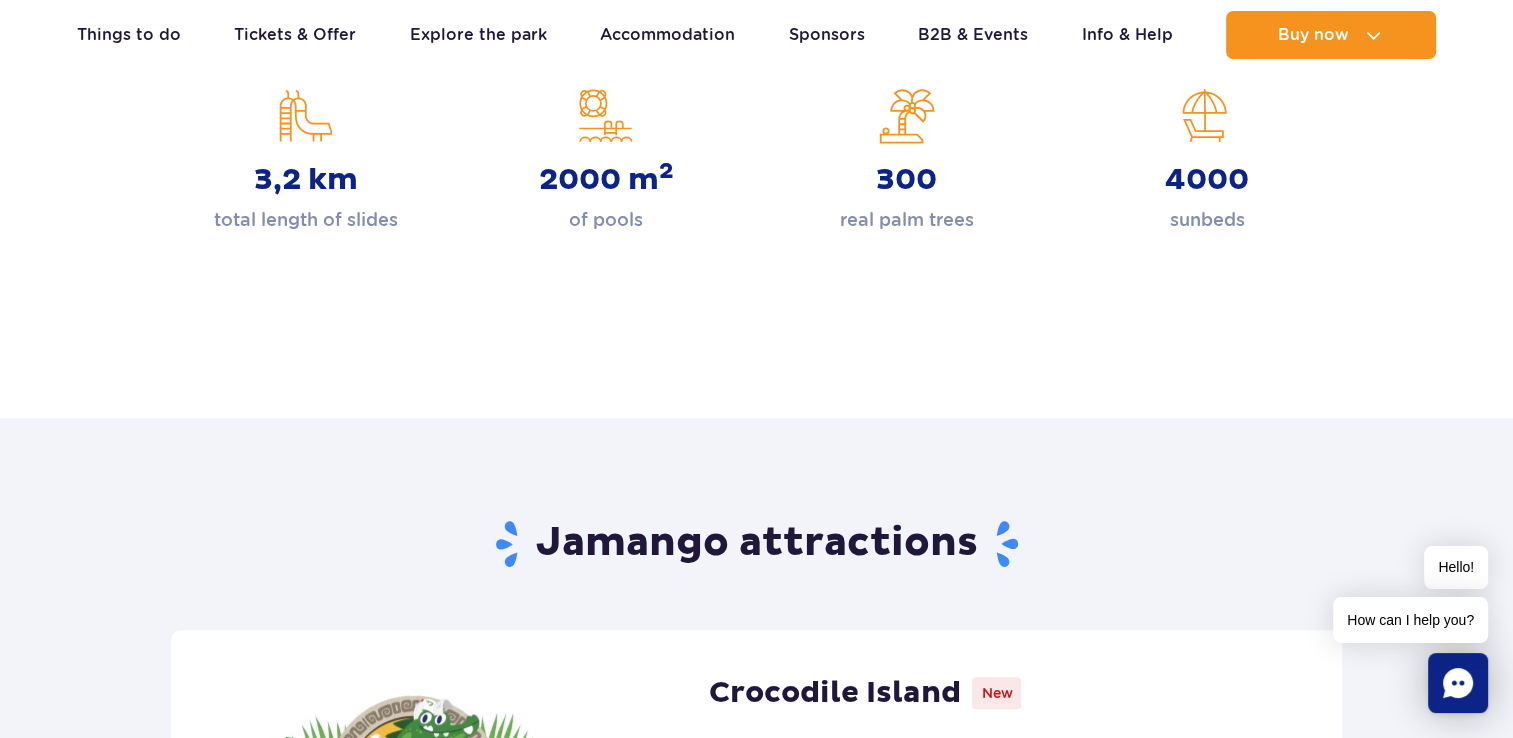 drag, startPoint x: 956, startPoint y: 234, endPoint x: 1012, endPoint y: 263, distance: 63.06346 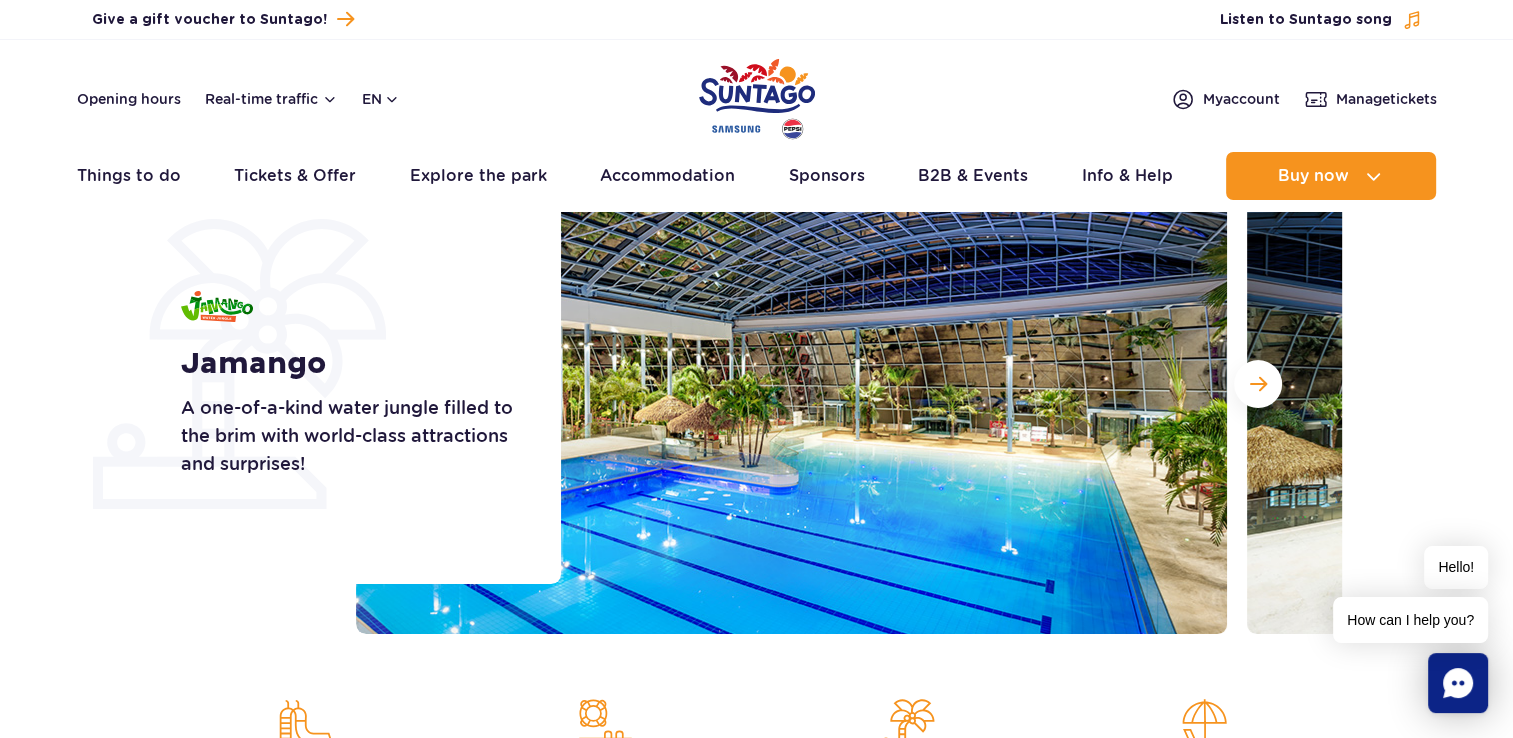 scroll, scrollTop: 0, scrollLeft: 0, axis: both 